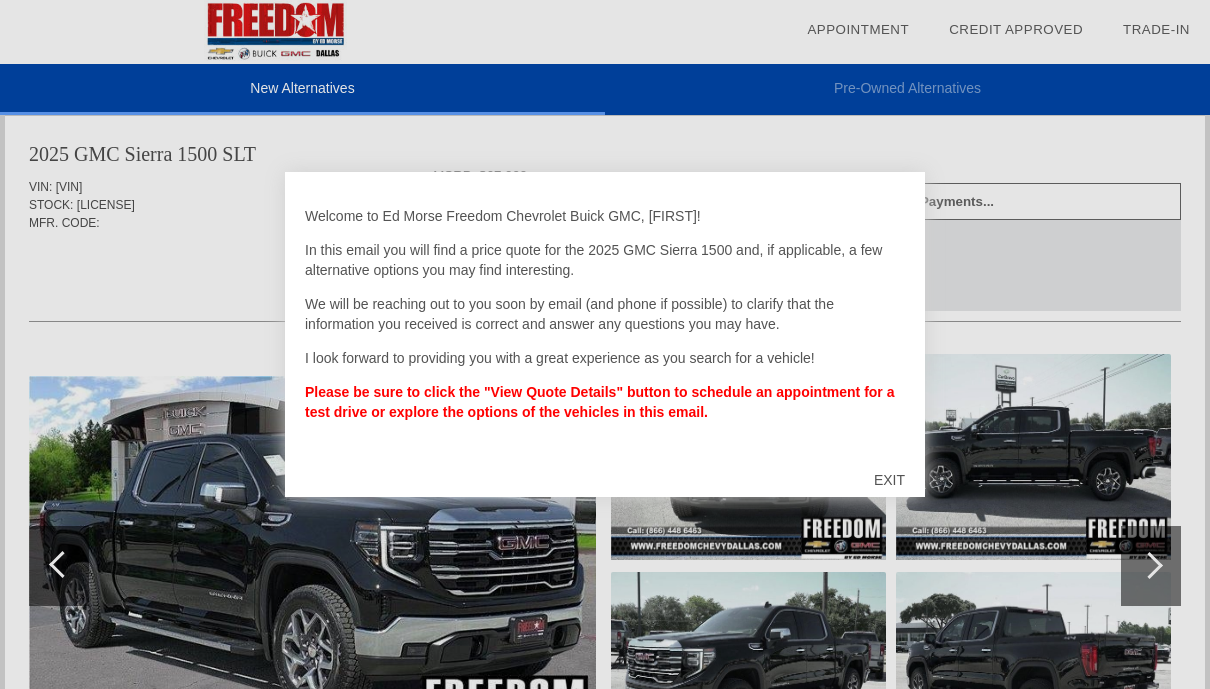 scroll, scrollTop: 0, scrollLeft: 0, axis: both 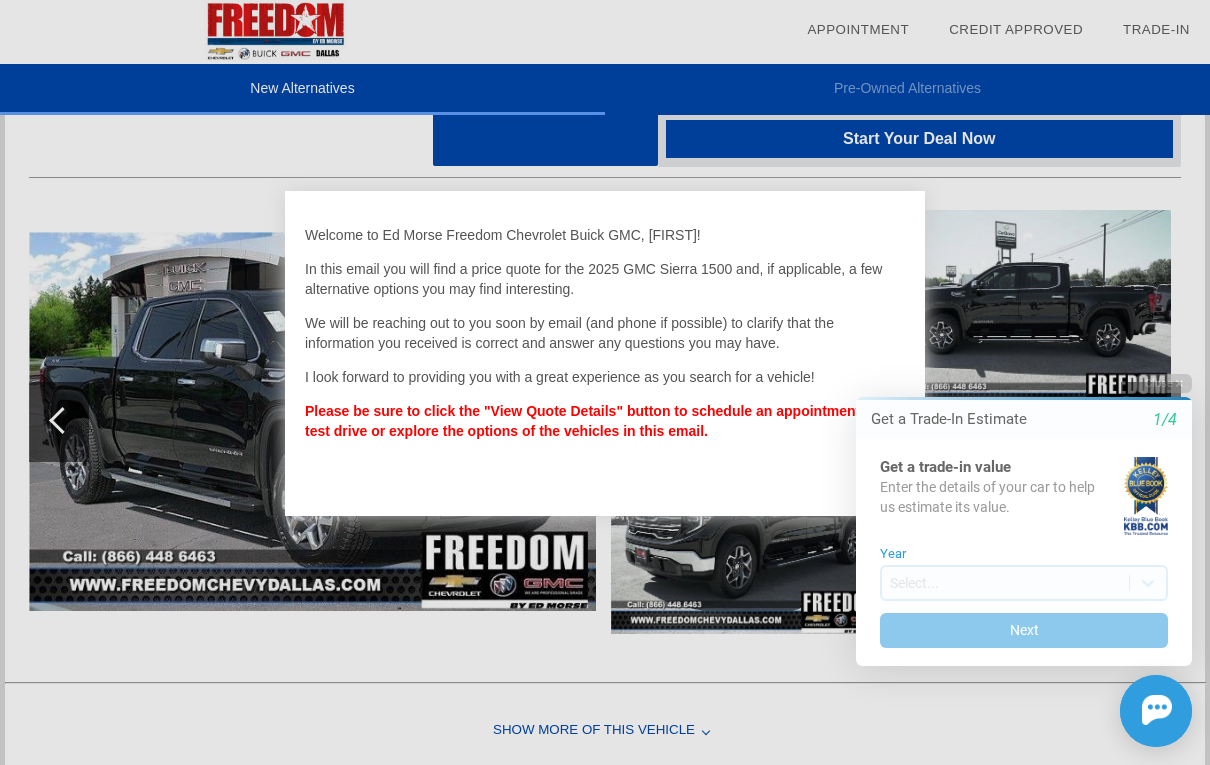 click on "1/4" at bounding box center [1165, 420] 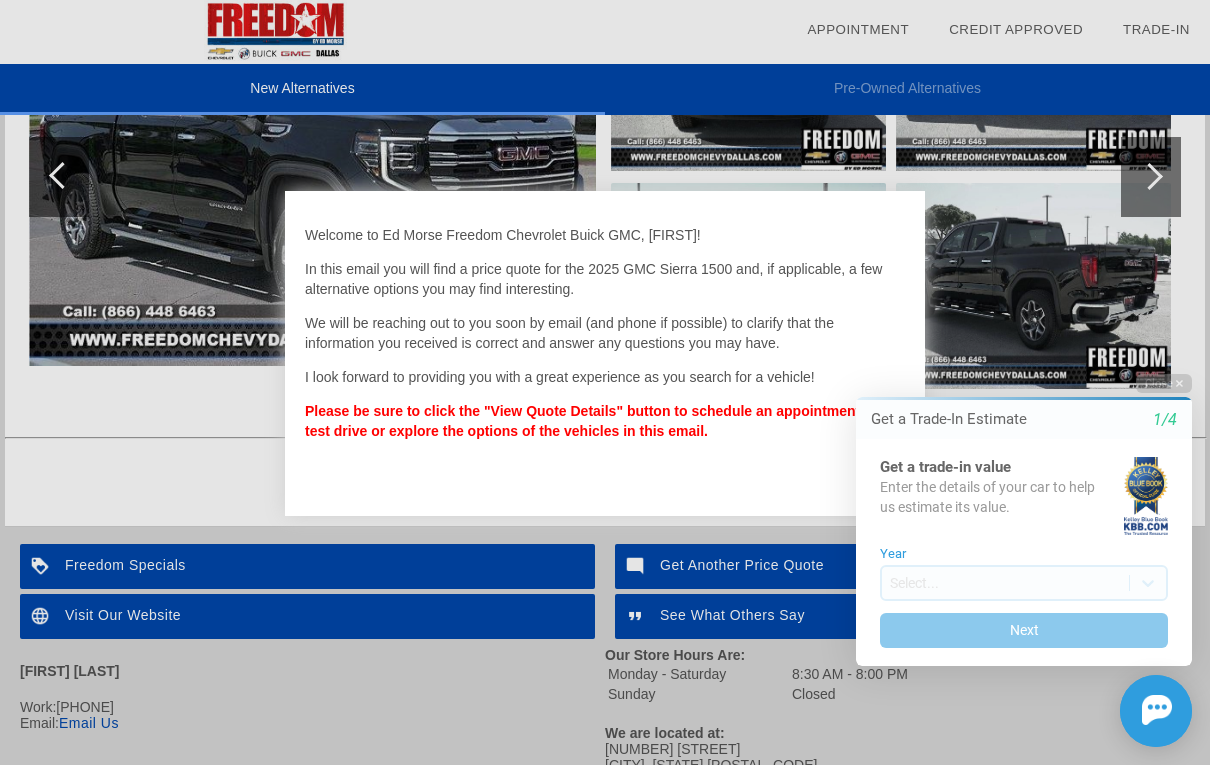 scroll, scrollTop: 2467, scrollLeft: 0, axis: vertical 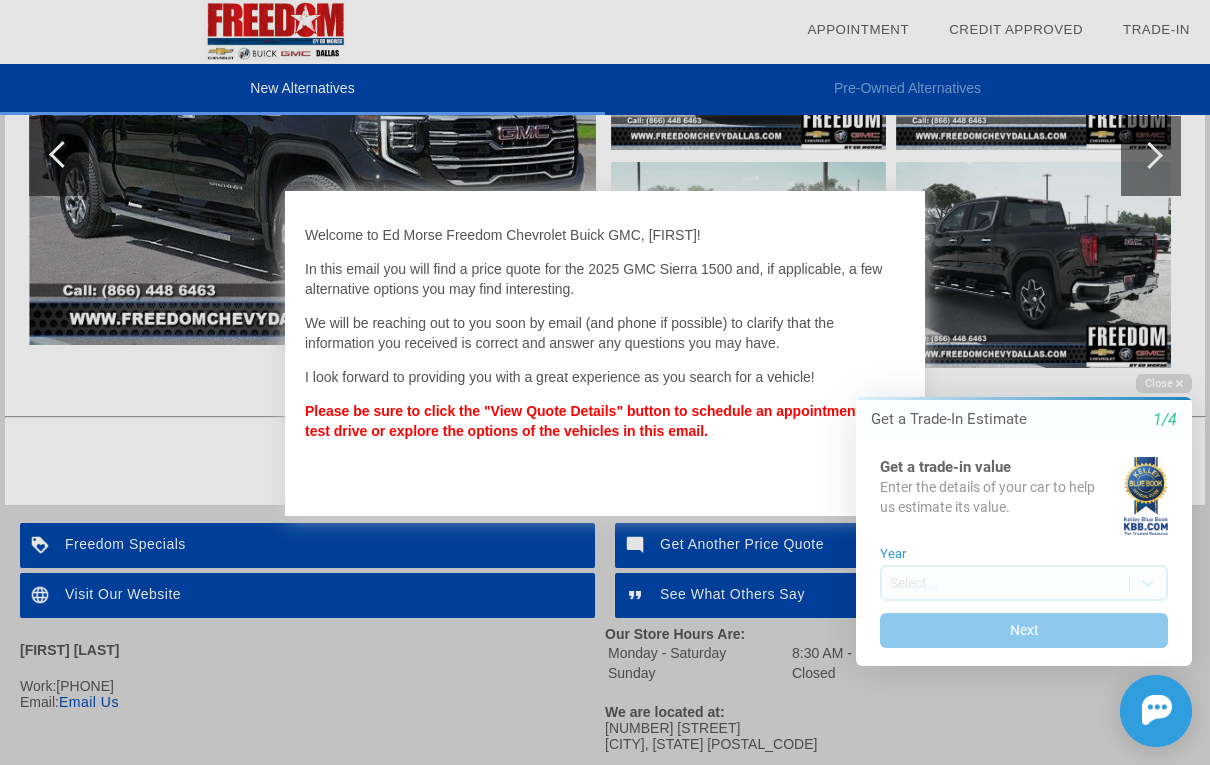 click on "Please be sure to click the "View Quote Details" button to schedule an appointment for a test drive or explore the options of the vehicles in this email." at bounding box center [599, 421] 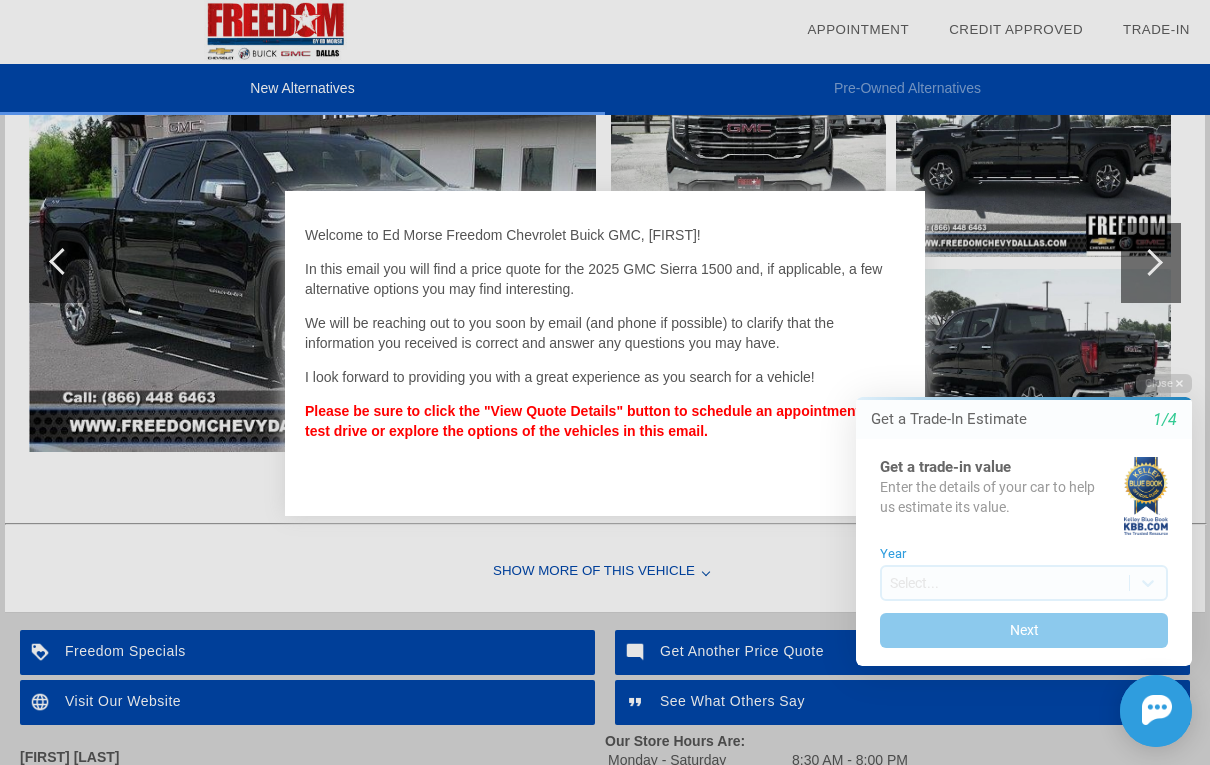 scroll, scrollTop: 2539, scrollLeft: 0, axis: vertical 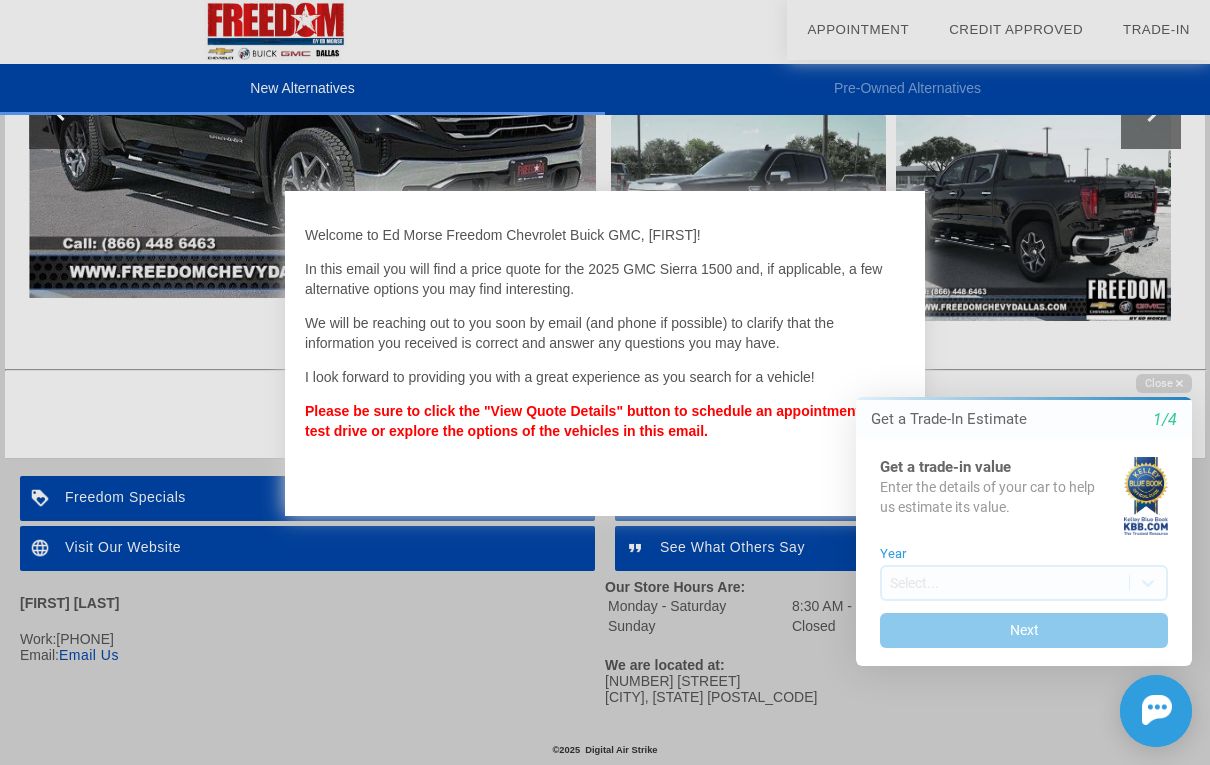 click on "Next" at bounding box center [1024, 630] 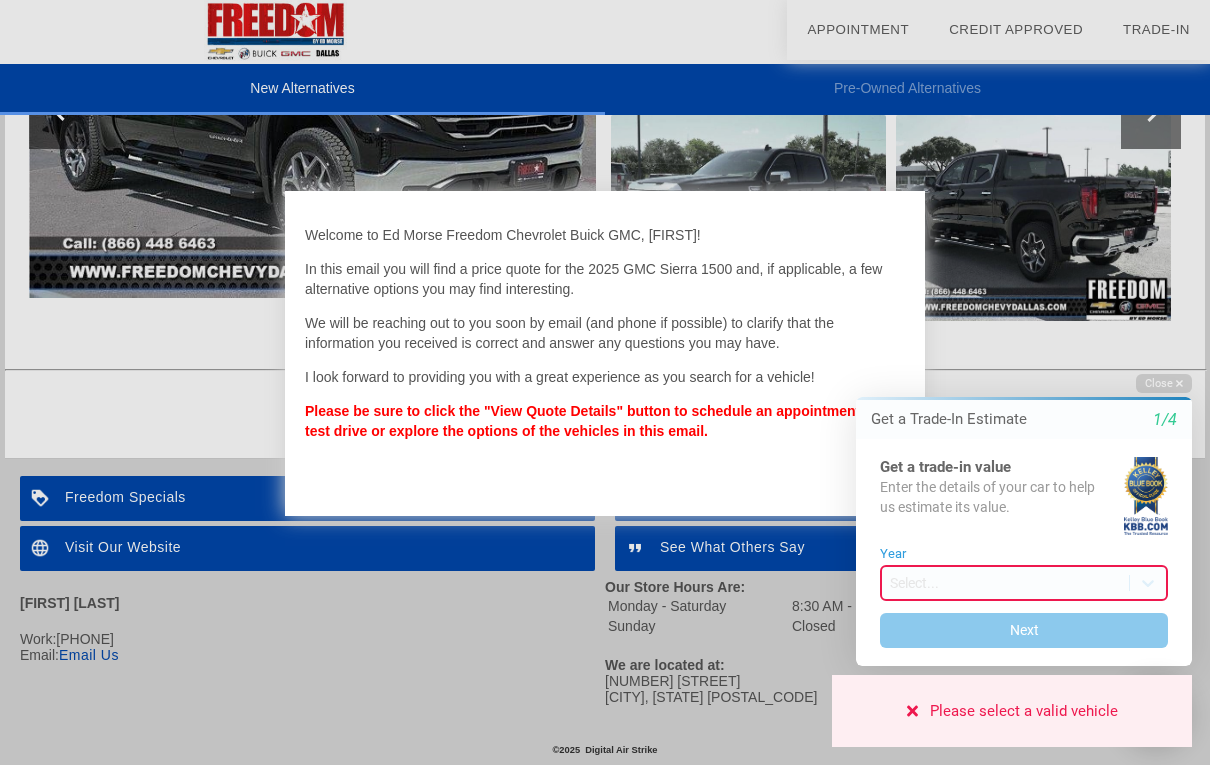 click on "Close" at bounding box center [1164, 383] 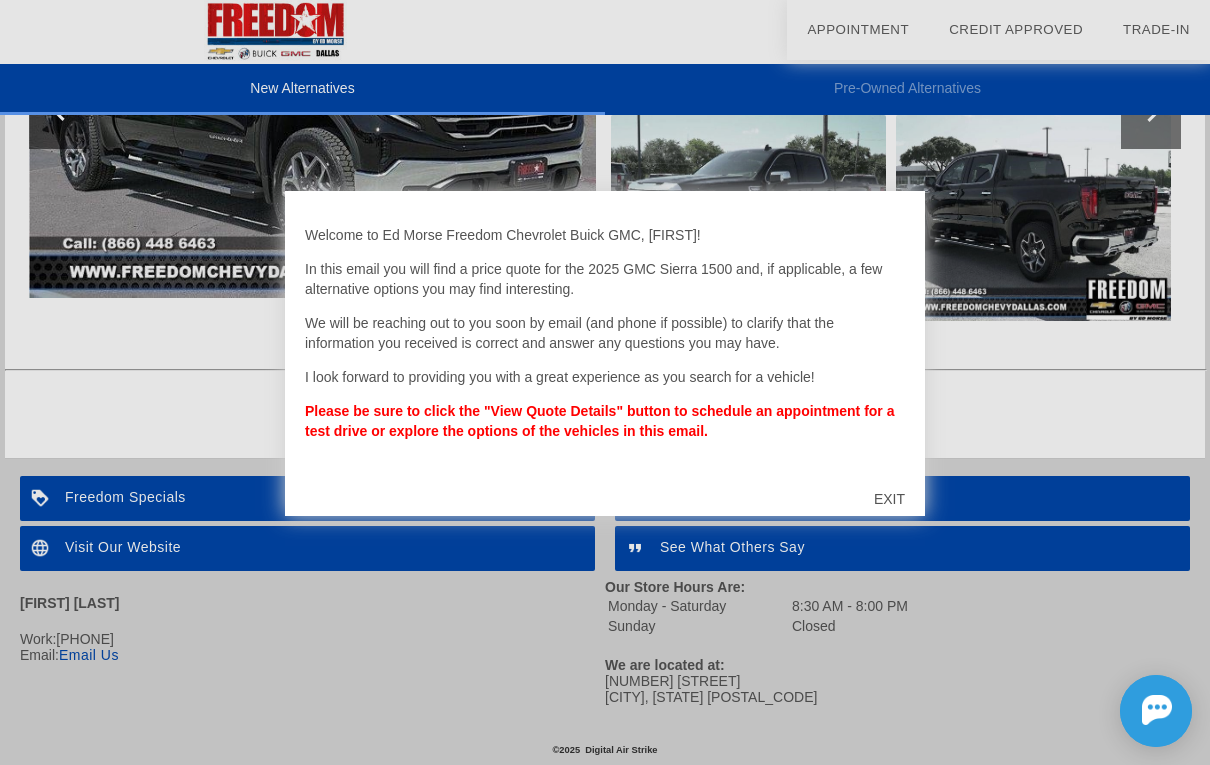 click on "EXIT" at bounding box center [889, 499] 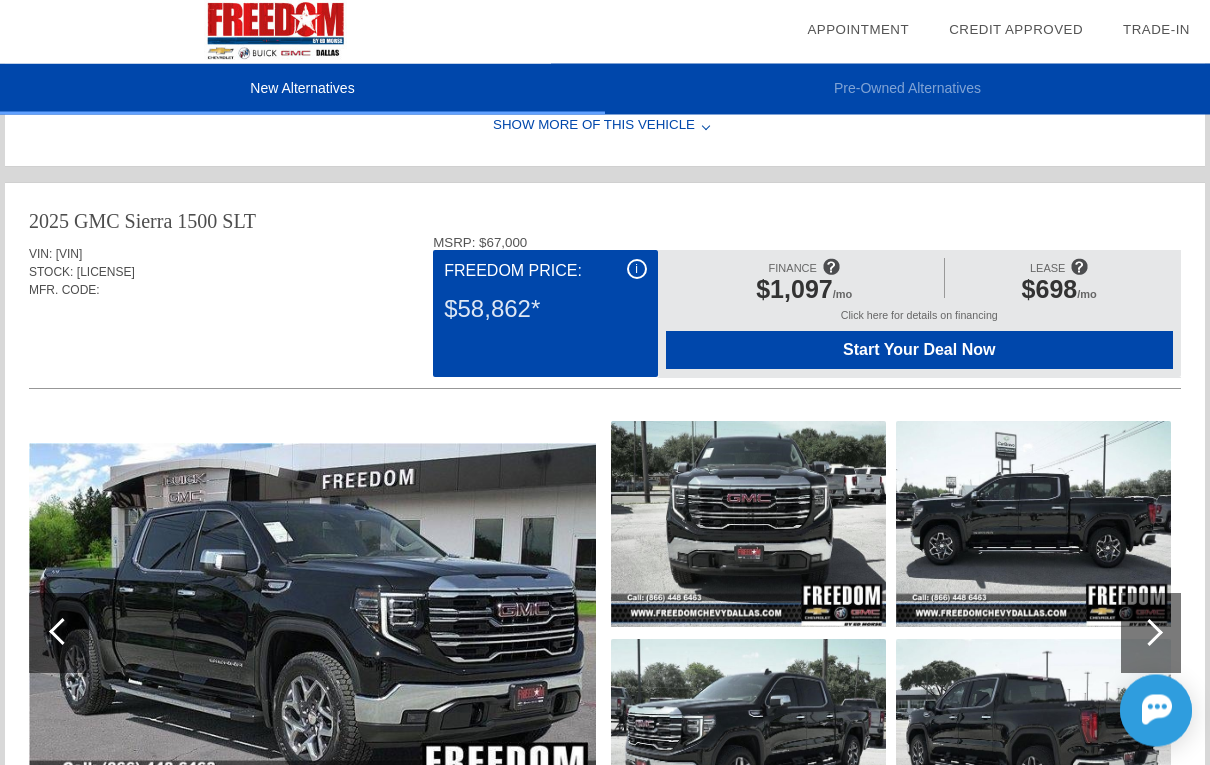 scroll, scrollTop: 1990, scrollLeft: 0, axis: vertical 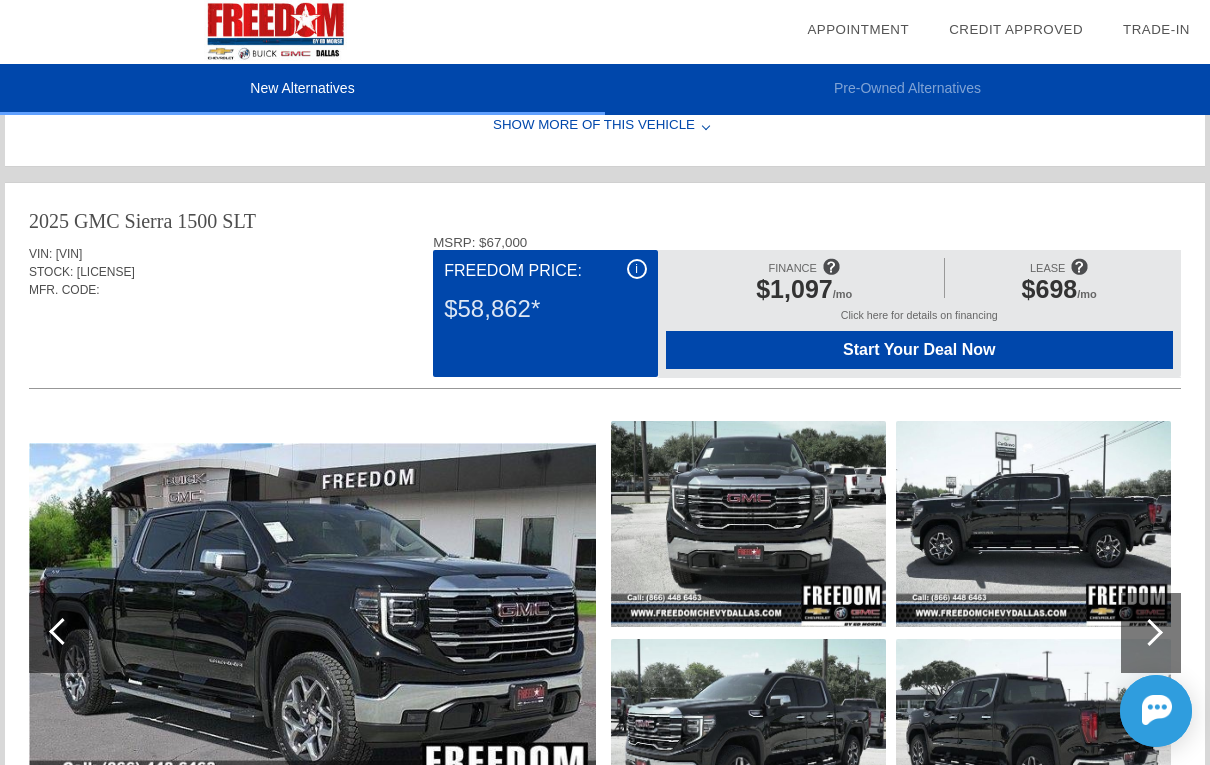 click at bounding box center [312, 632] 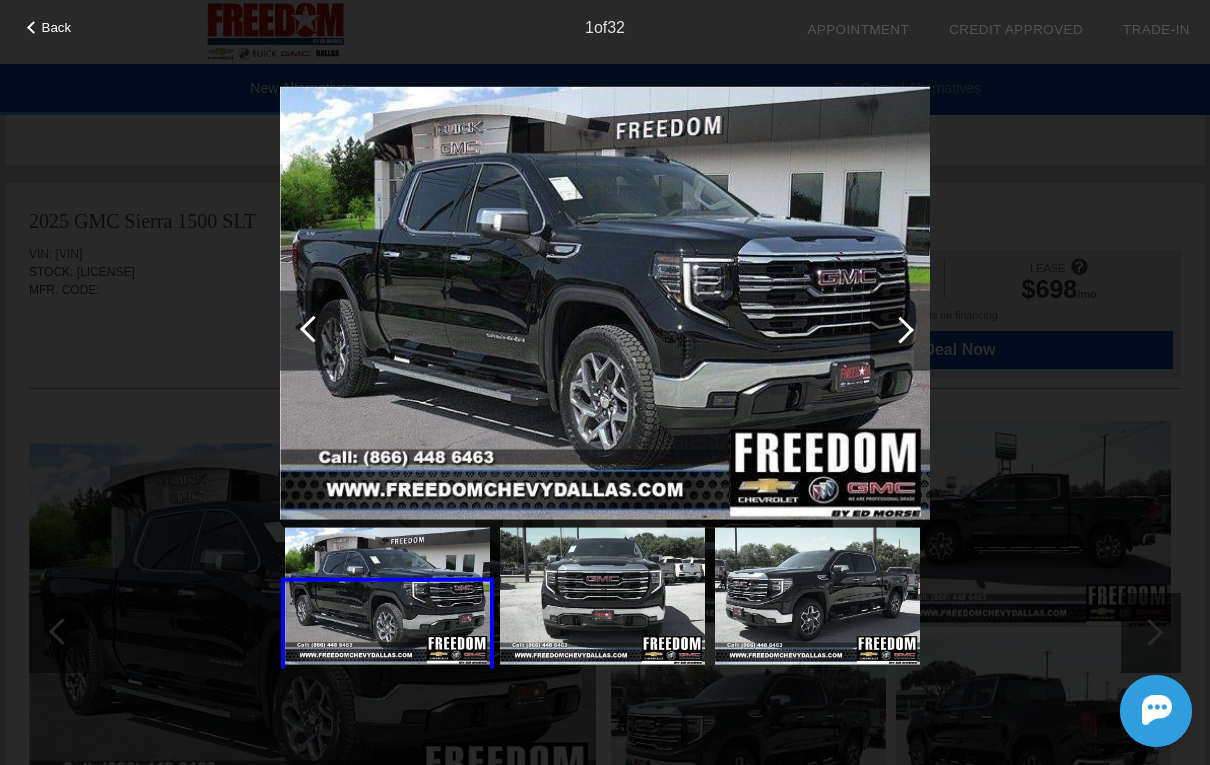 click at bounding box center [900, 330] 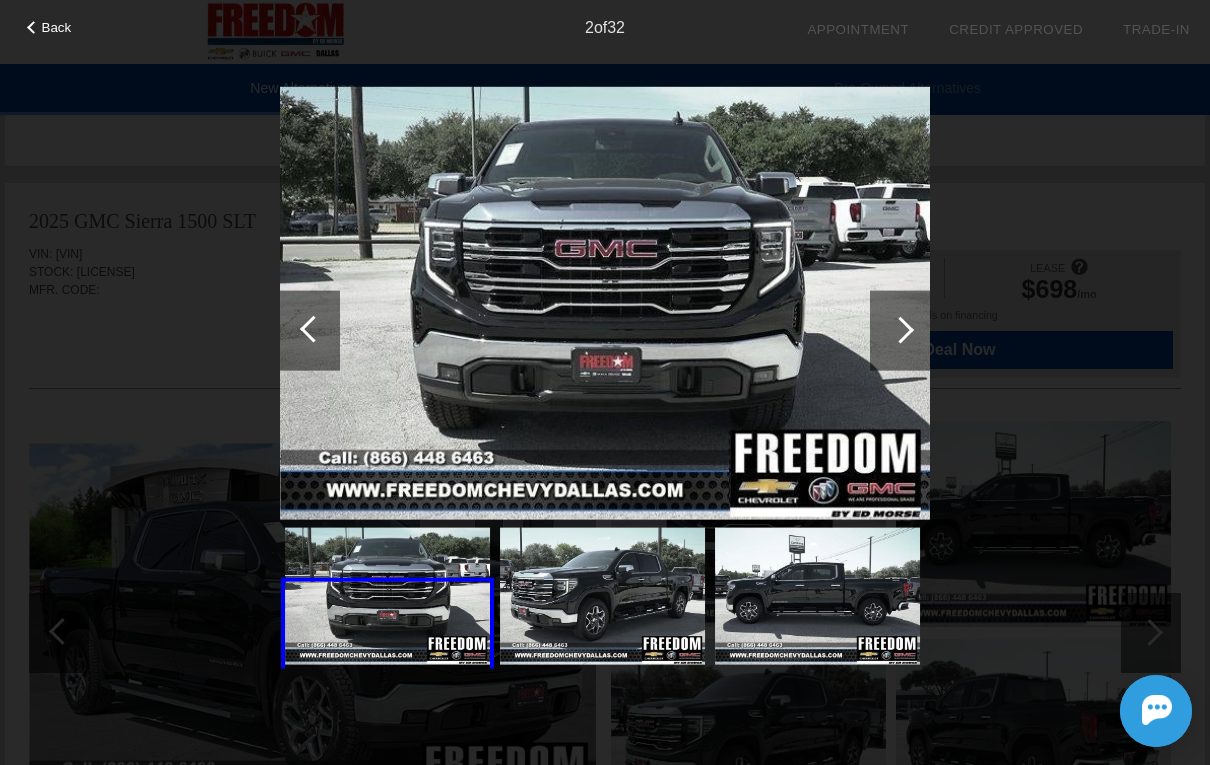 click at bounding box center [900, 330] 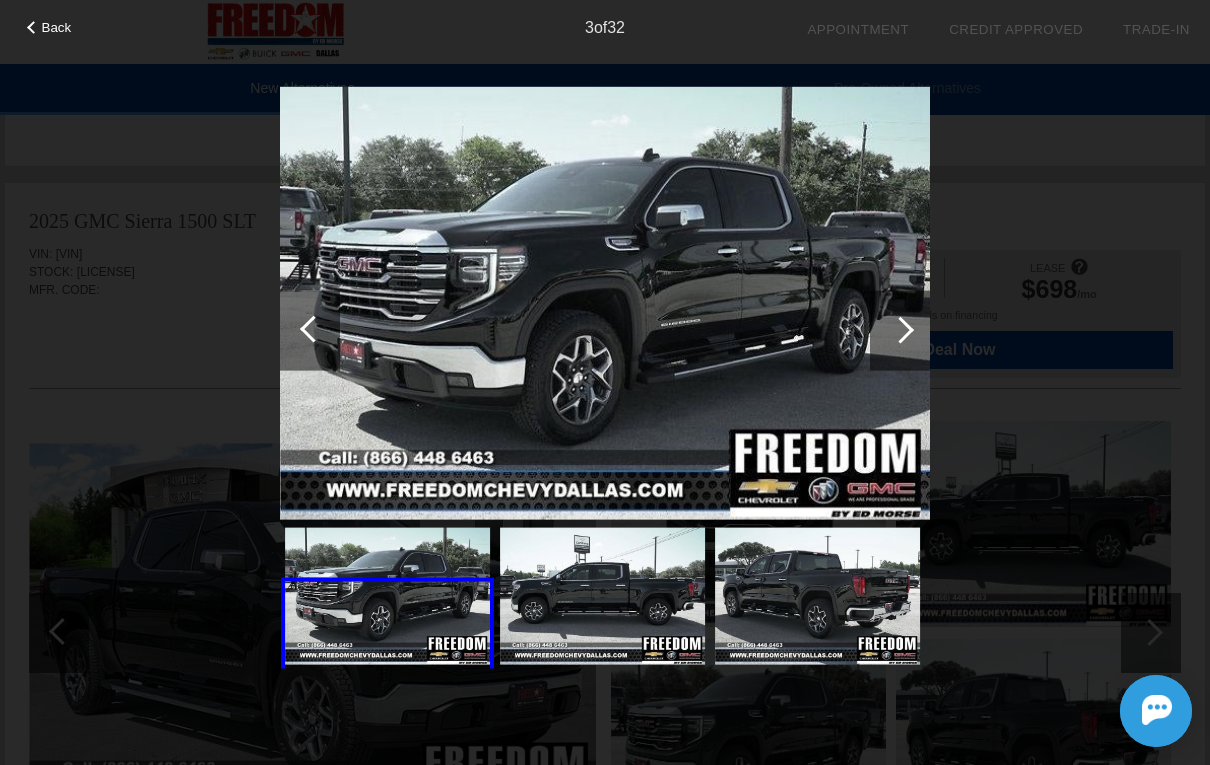 click at bounding box center (900, 330) 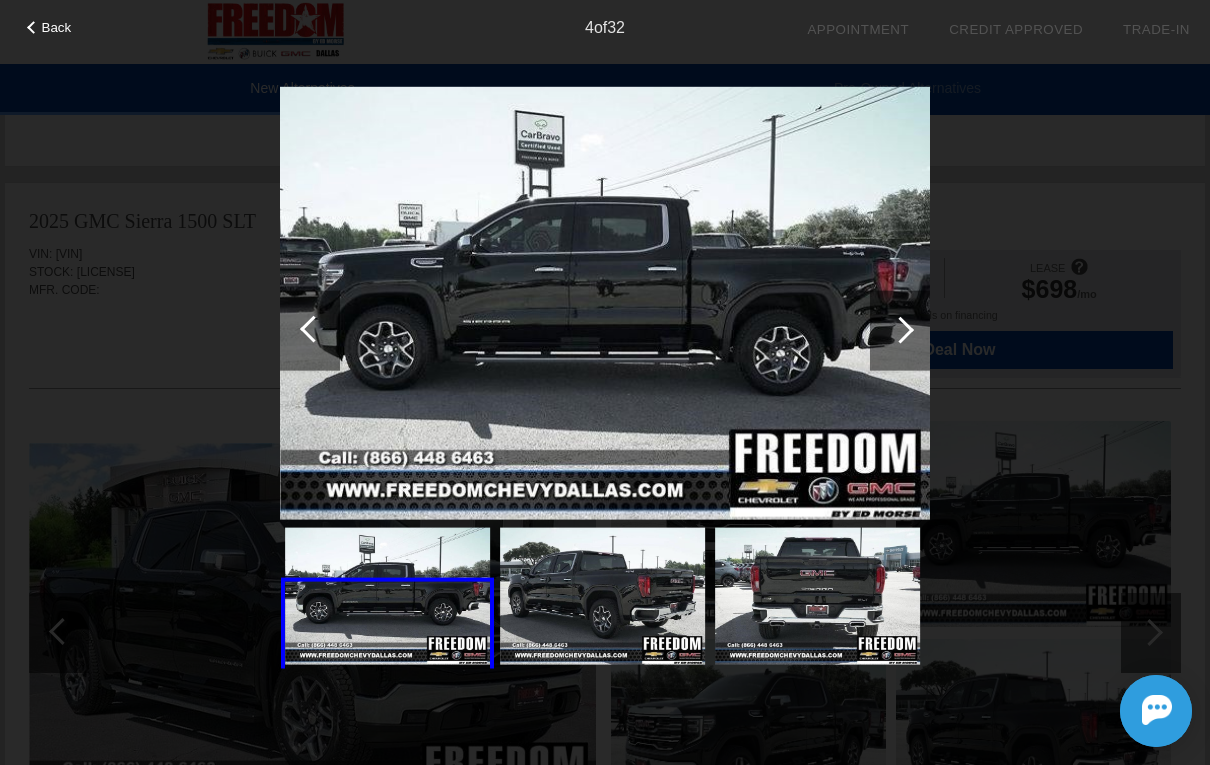 click at bounding box center (900, 329) 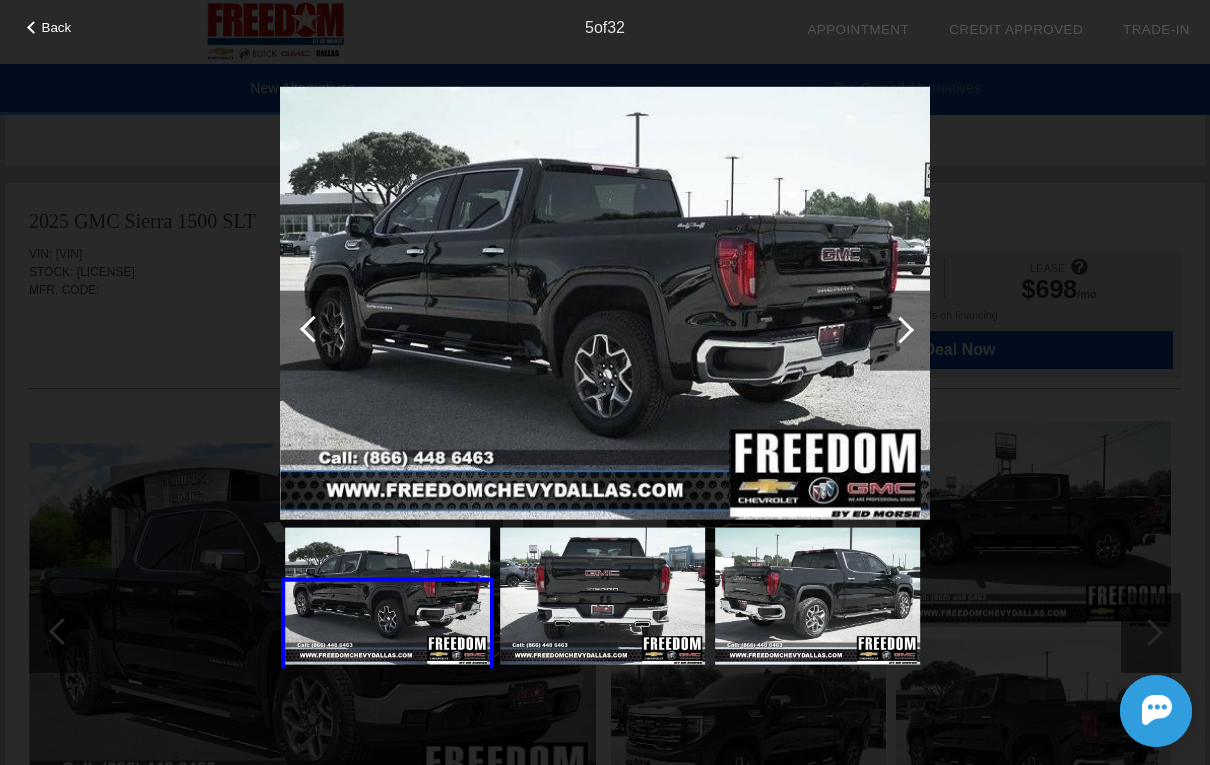 click at bounding box center [900, 330] 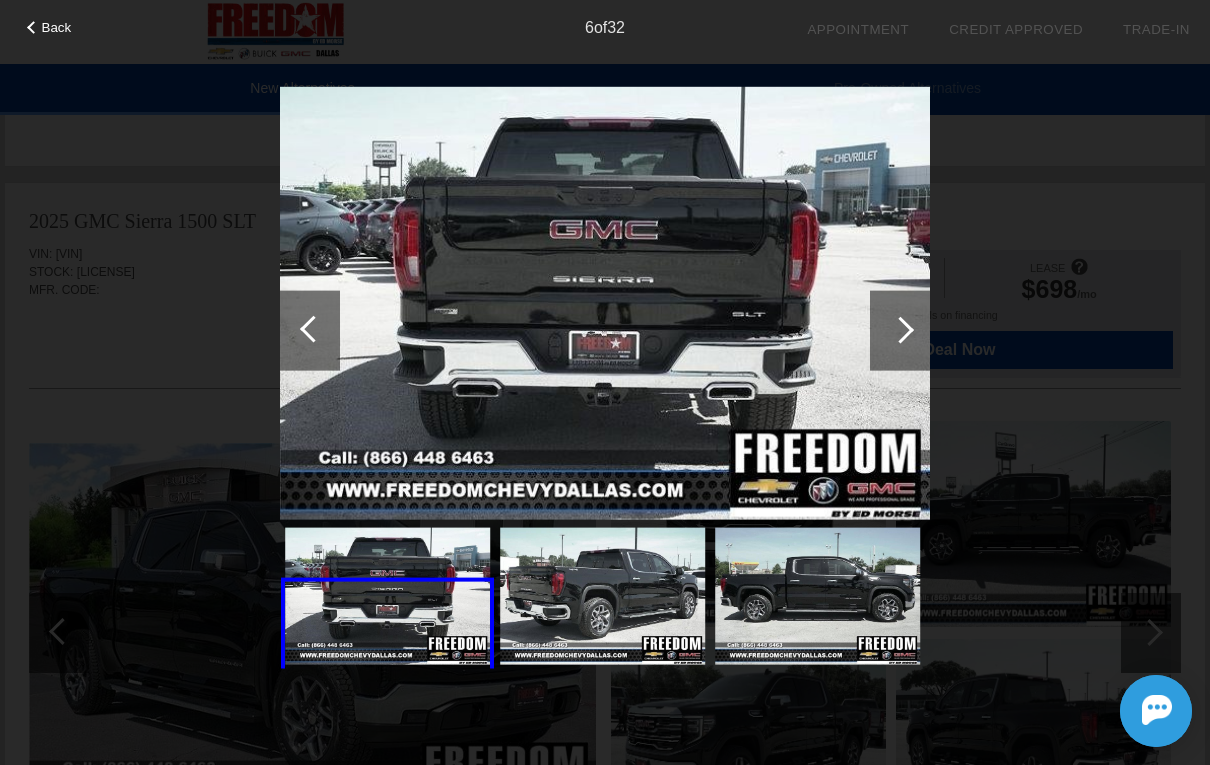 click at bounding box center [900, 330] 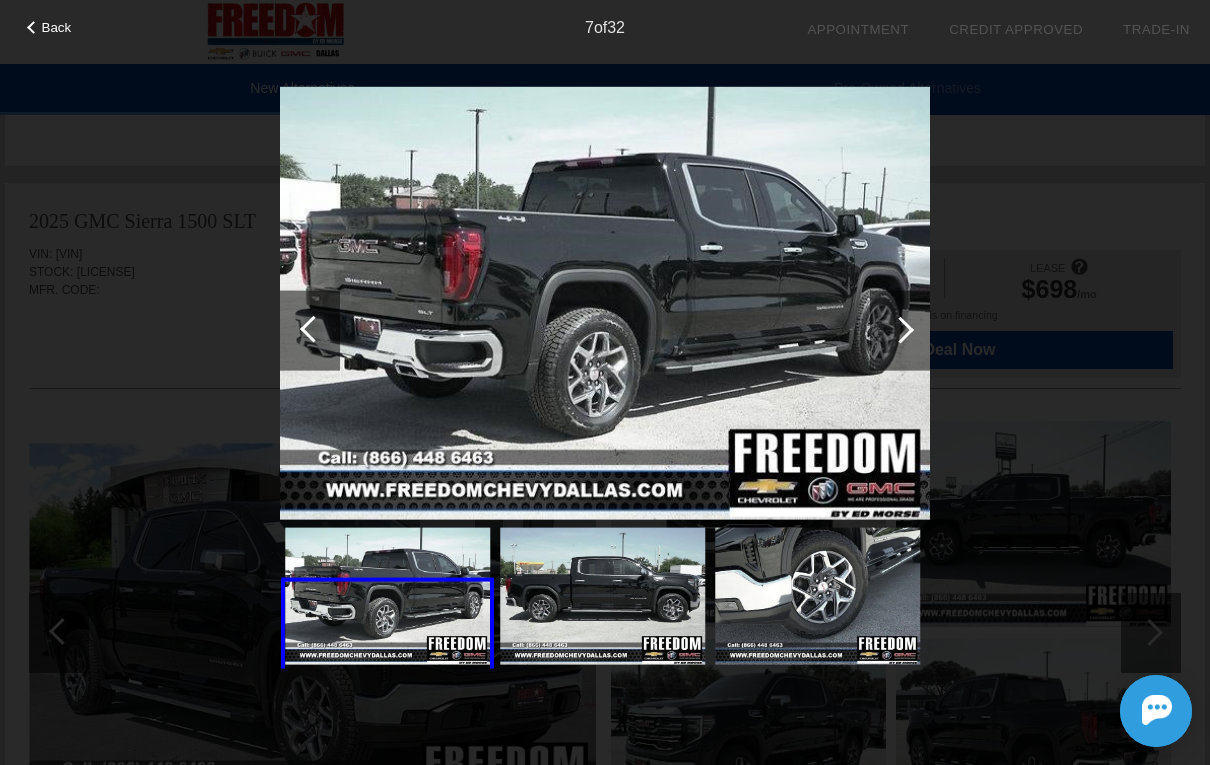 click on "Back" at bounding box center (57, 27) 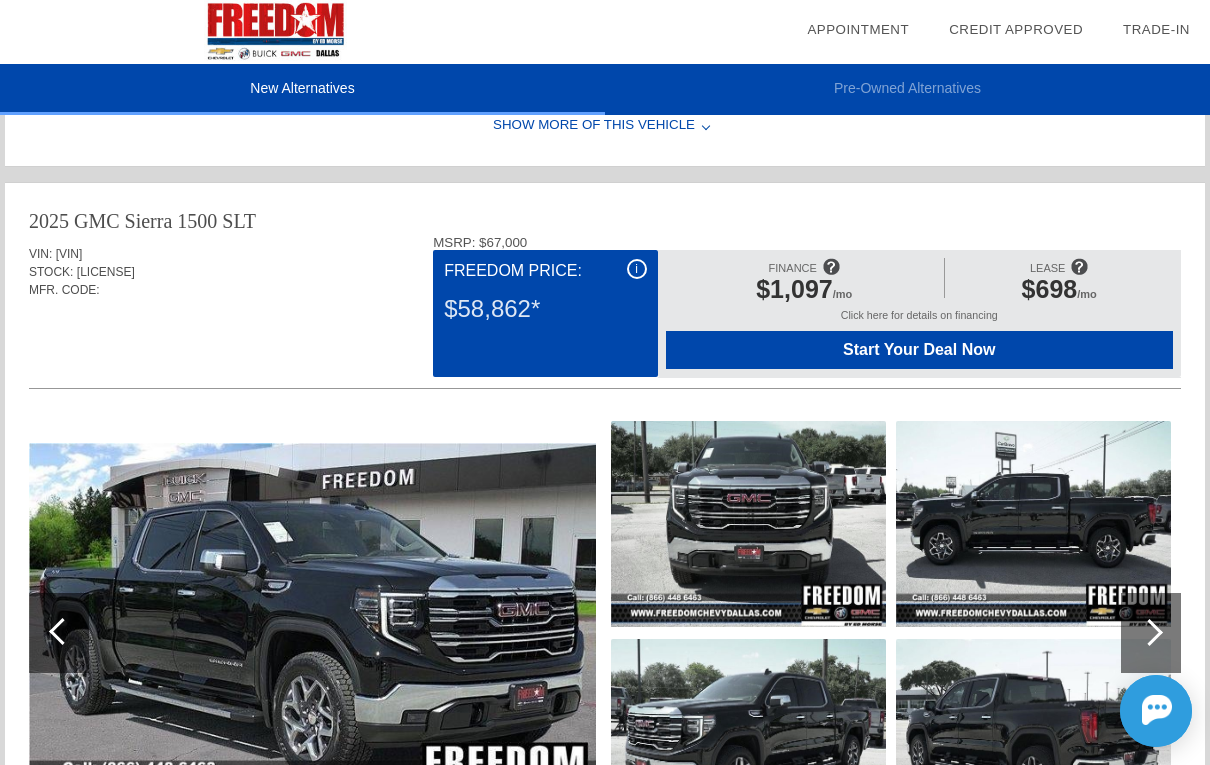 click on "$698 /mo" at bounding box center (1059, 292) 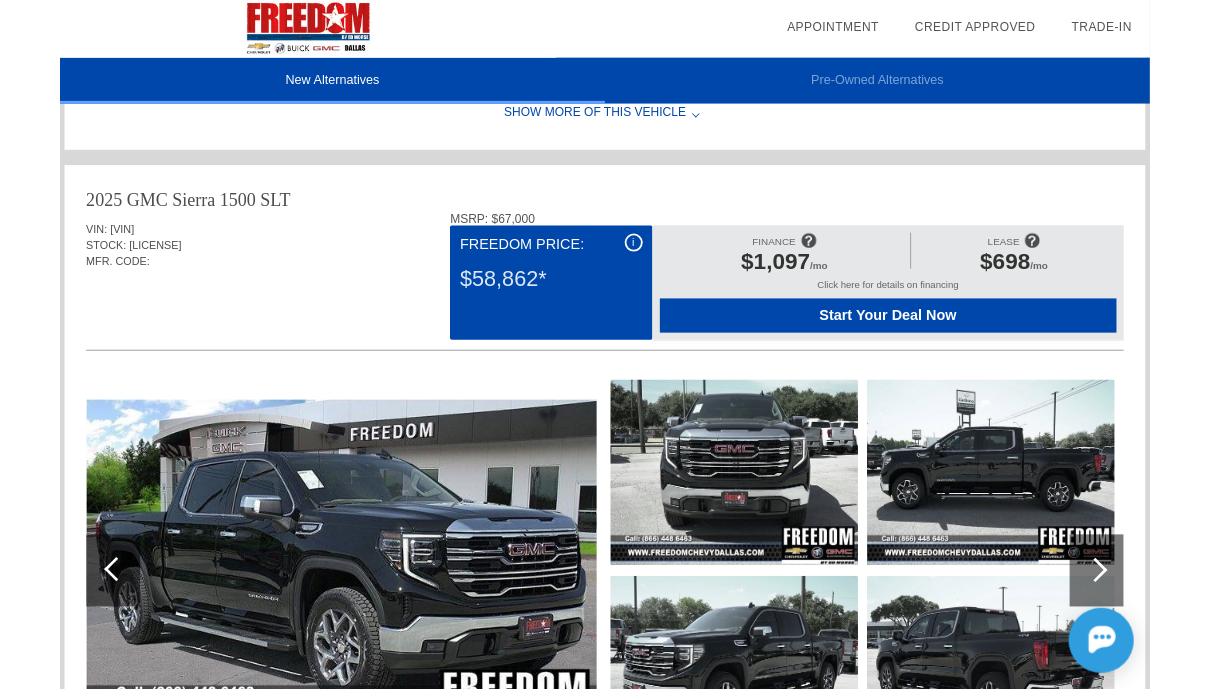 scroll, scrollTop: 2066, scrollLeft: 0, axis: vertical 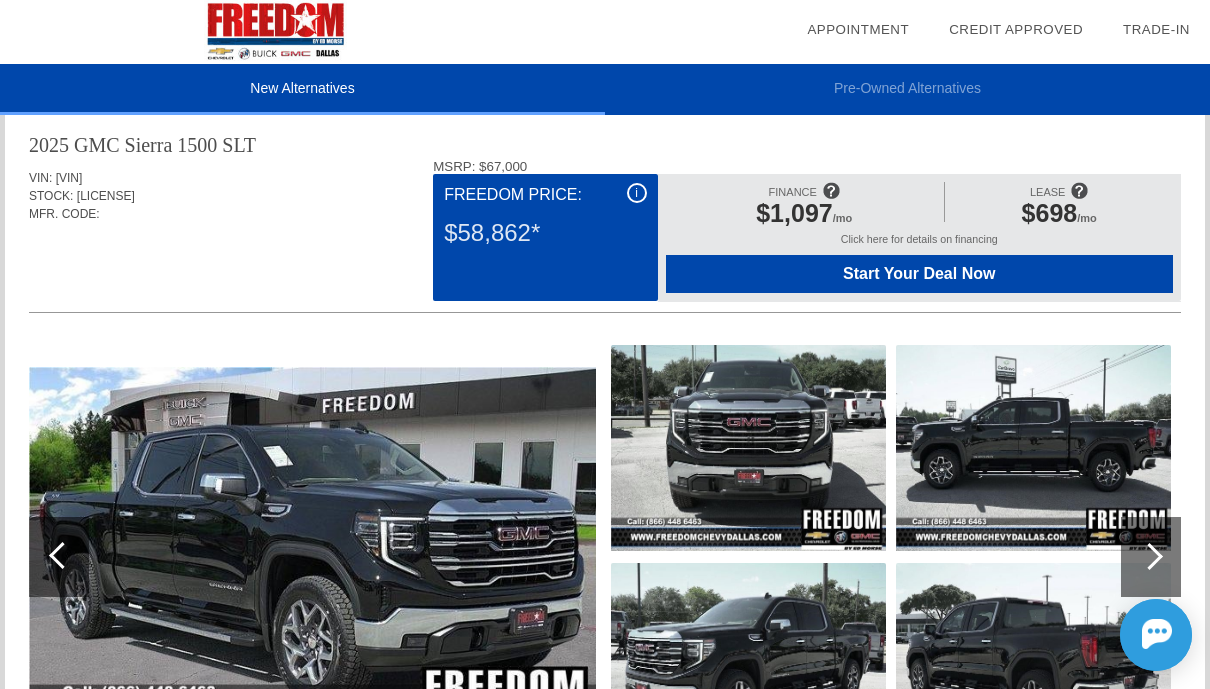 click at bounding box center (312, 556) 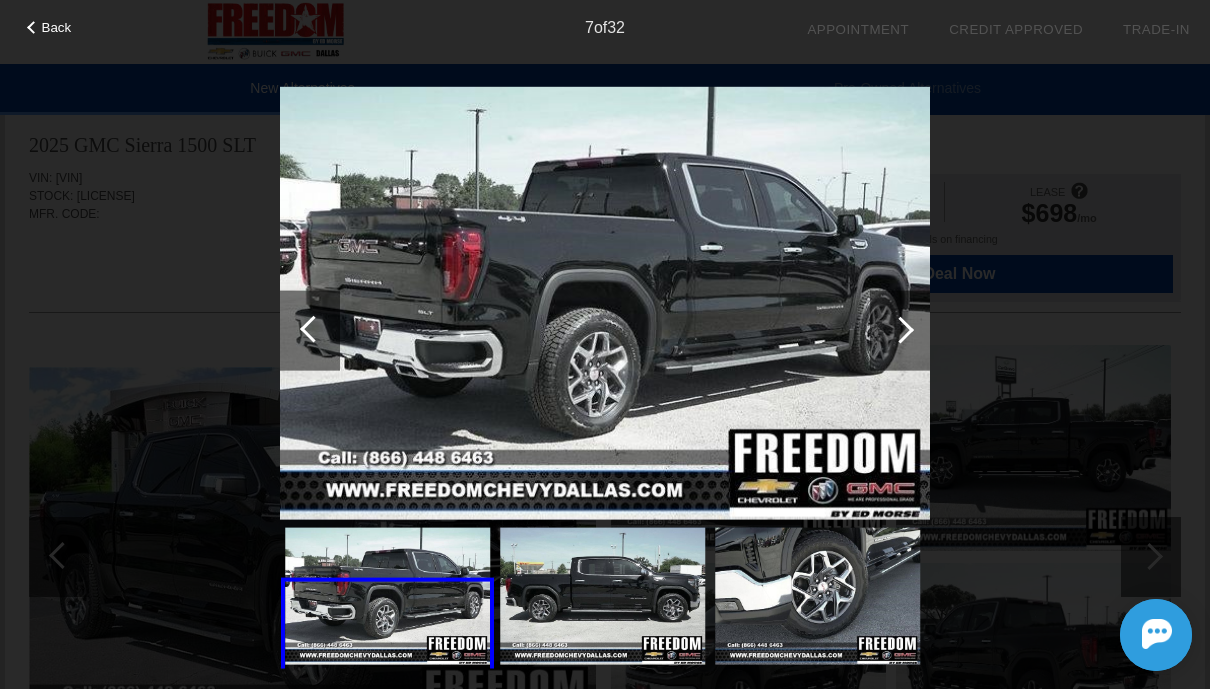 click at bounding box center (33, 27) 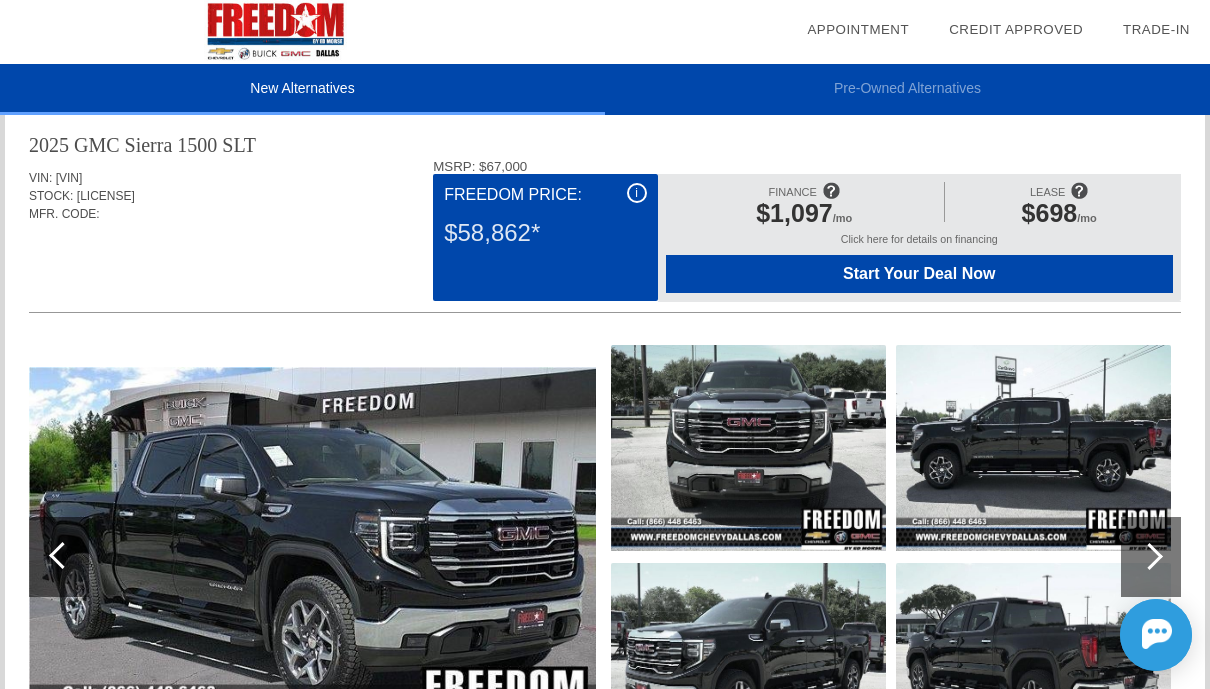 click at bounding box center [1033, 448] 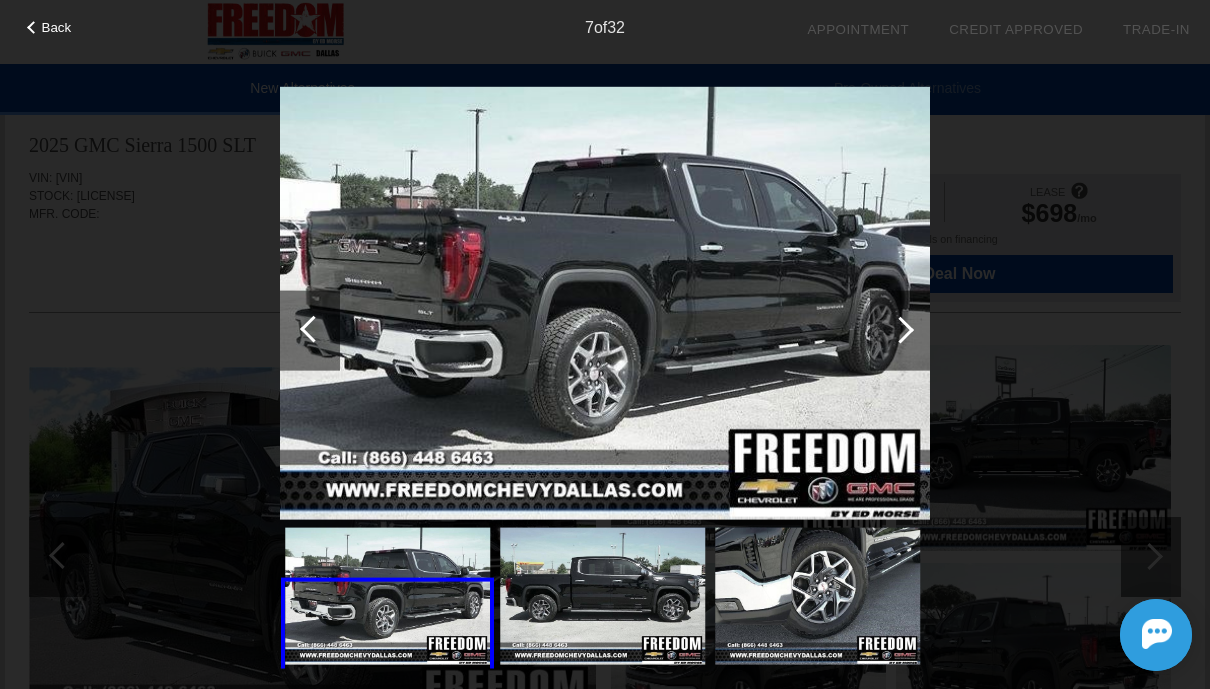 click at bounding box center [900, 329] 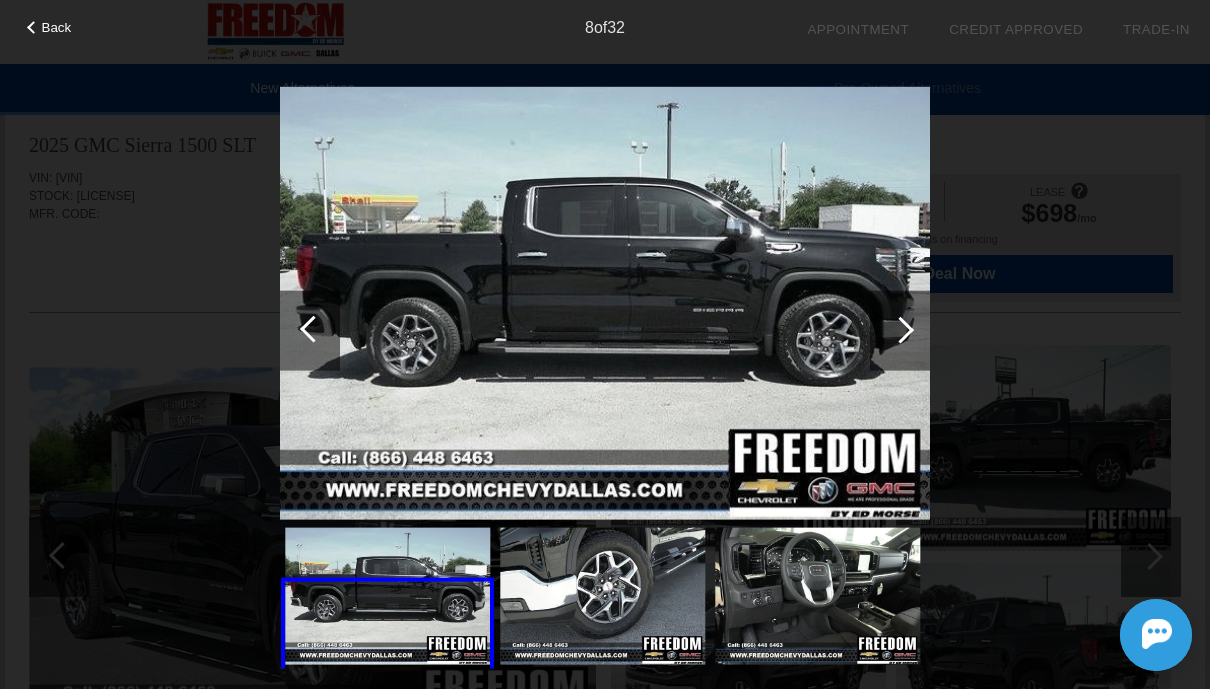 click at bounding box center [900, 330] 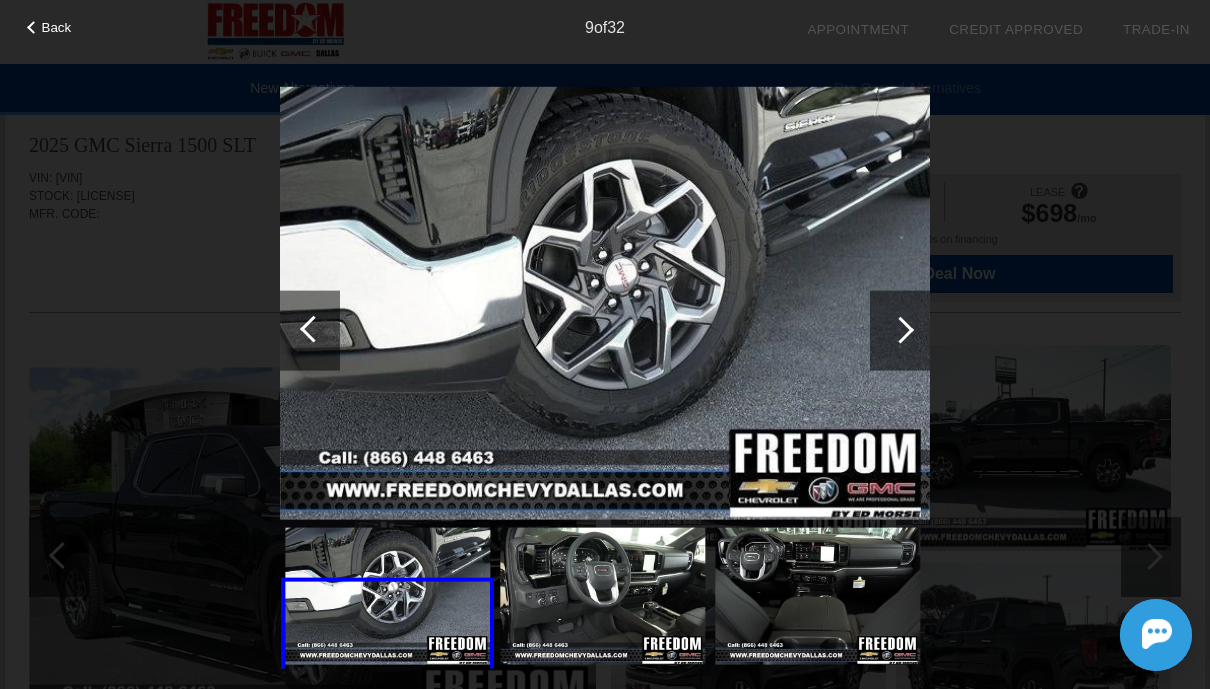 click at bounding box center [900, 330] 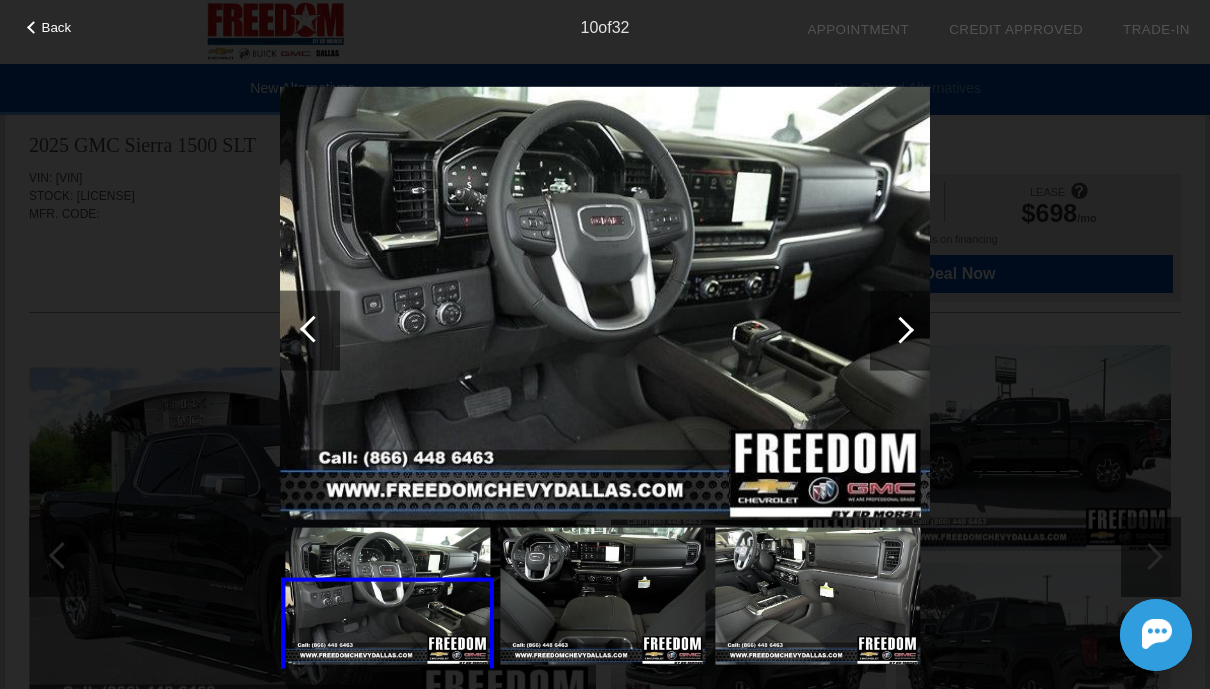 click at bounding box center [900, 330] 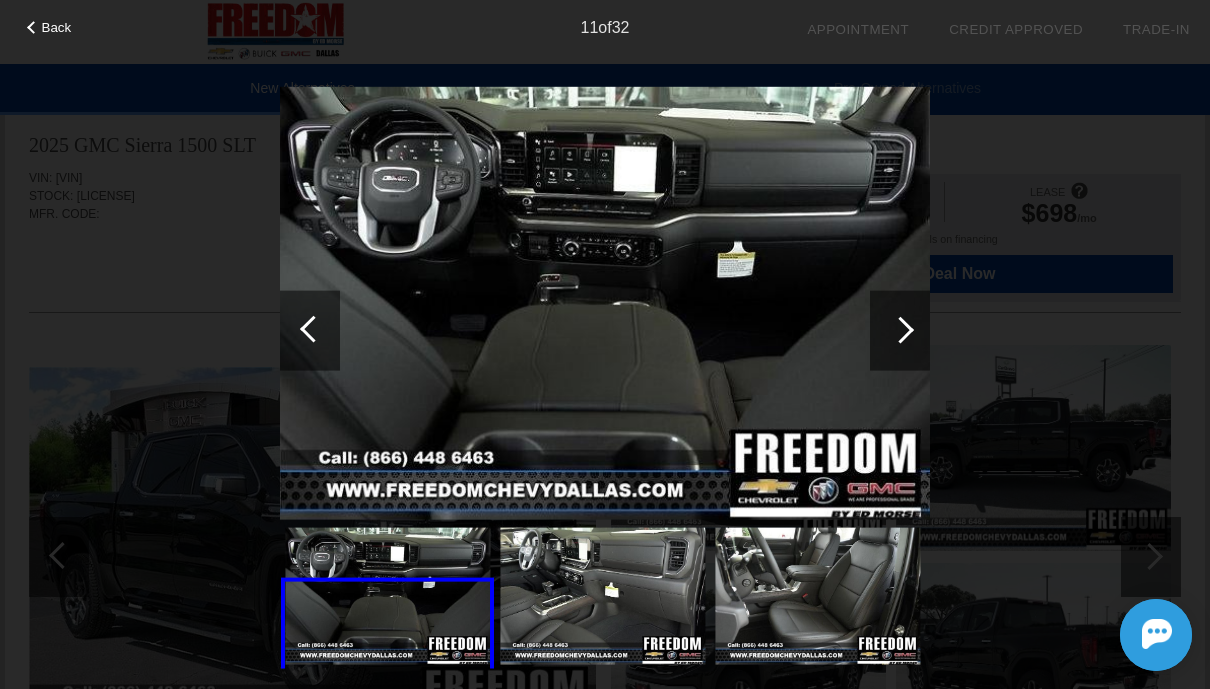 click at bounding box center (900, 330) 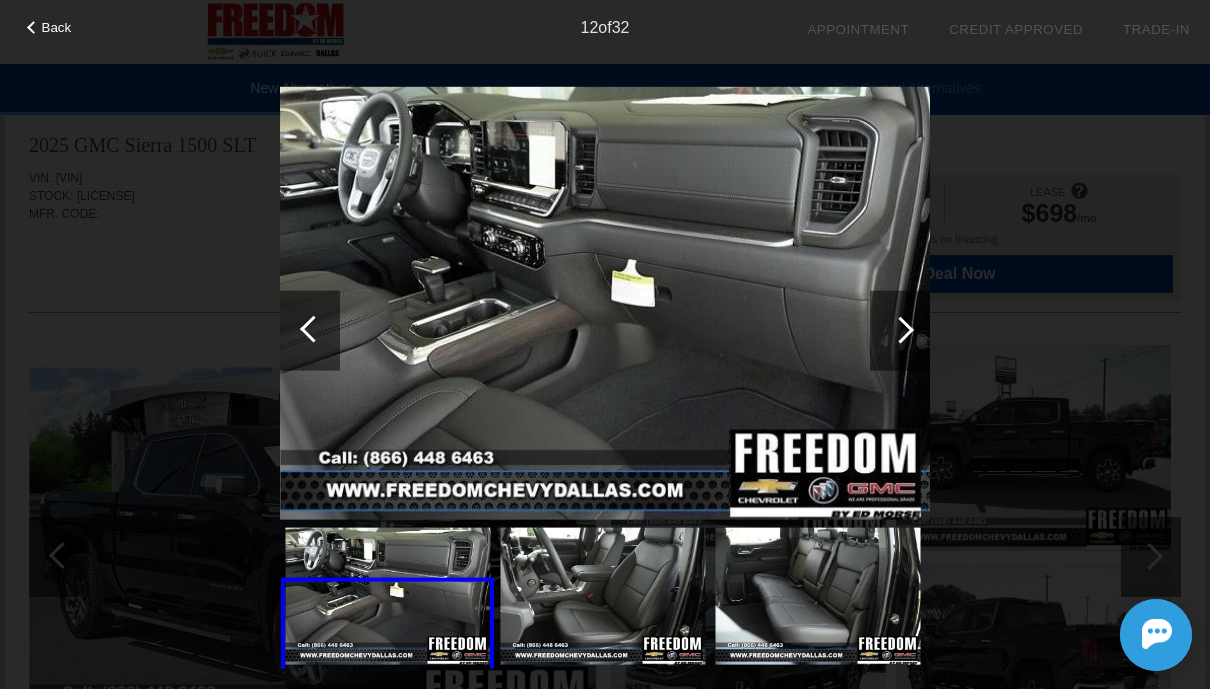 click at bounding box center (900, 330) 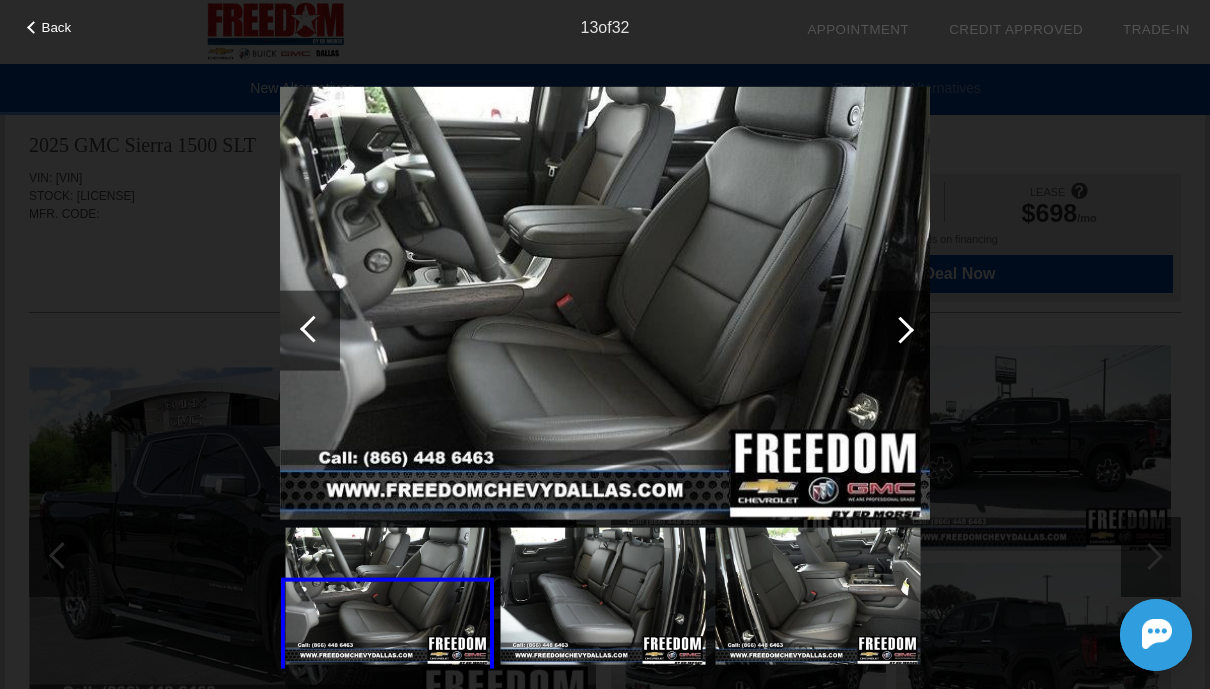 click at bounding box center (900, 330) 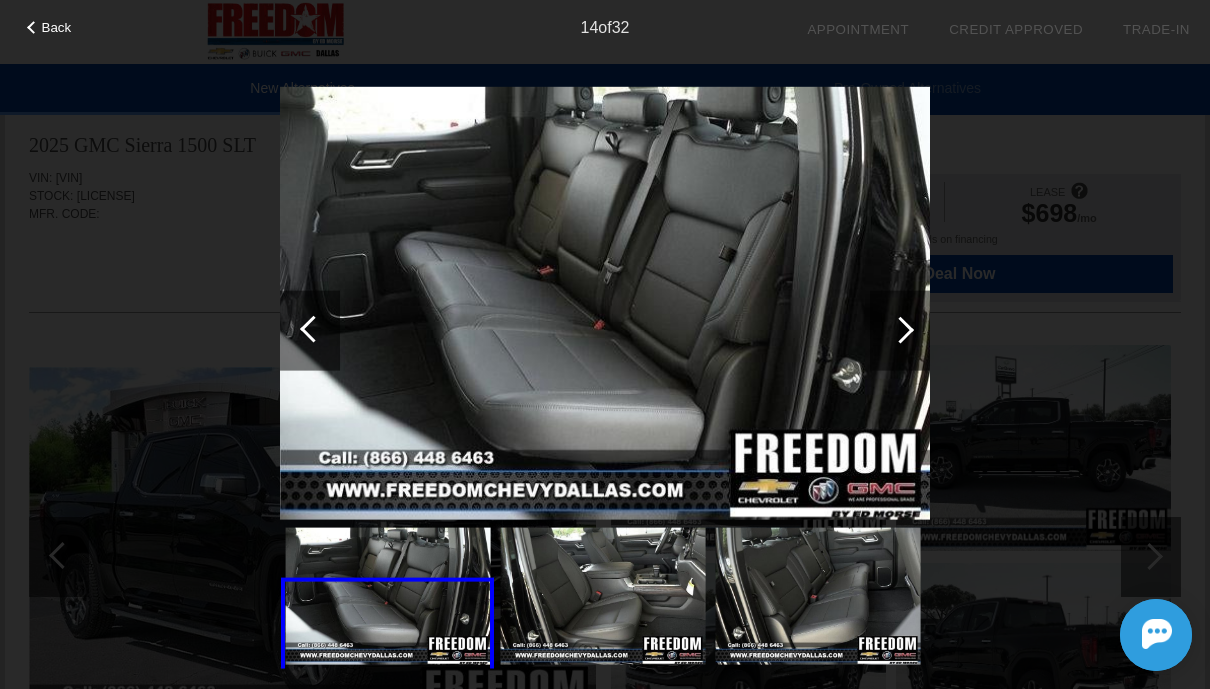 click at bounding box center [900, 330] 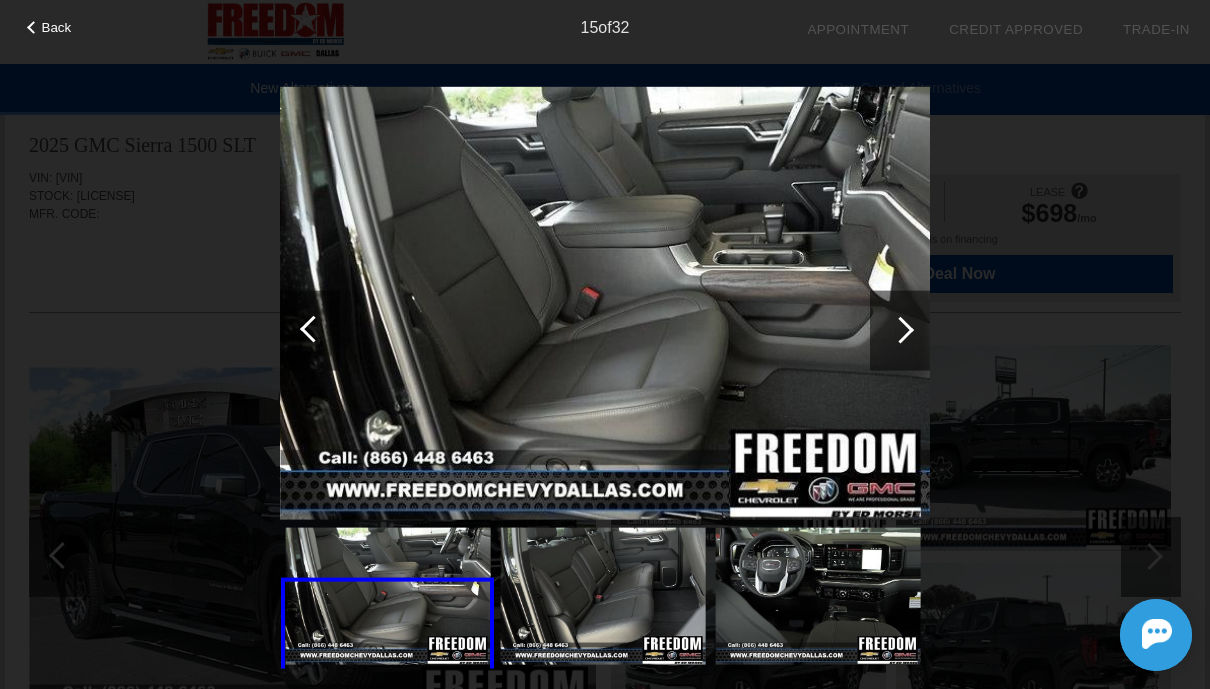 click at bounding box center (900, 330) 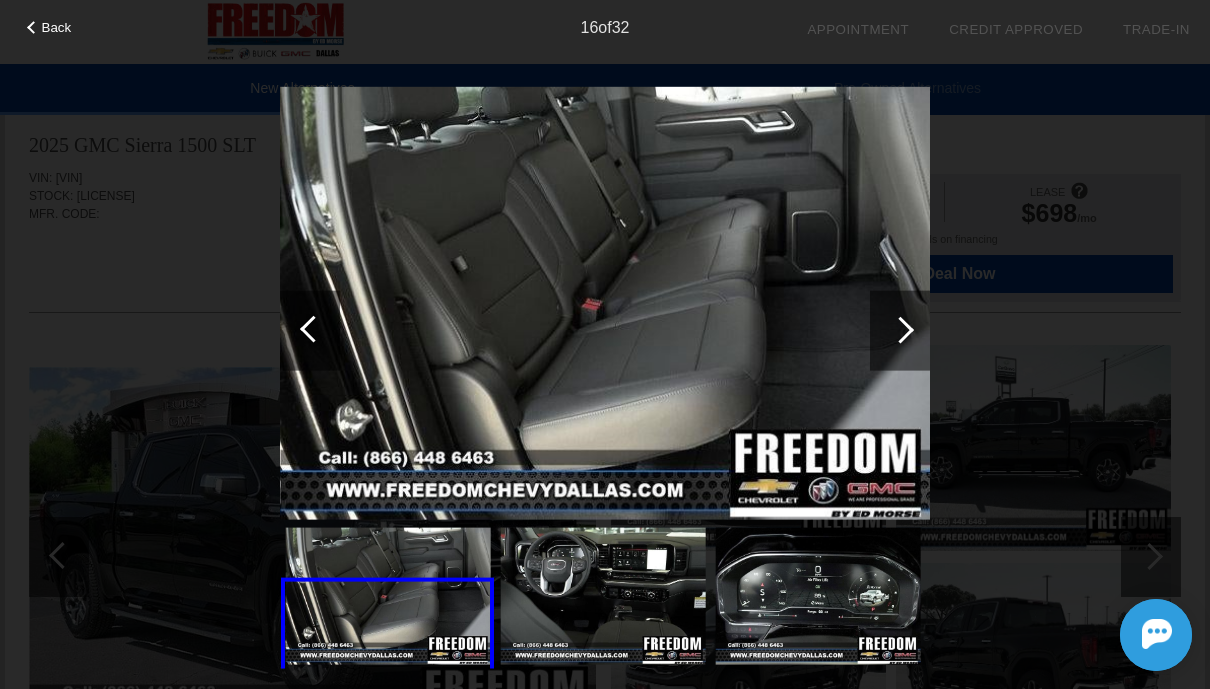 click at bounding box center [900, 330] 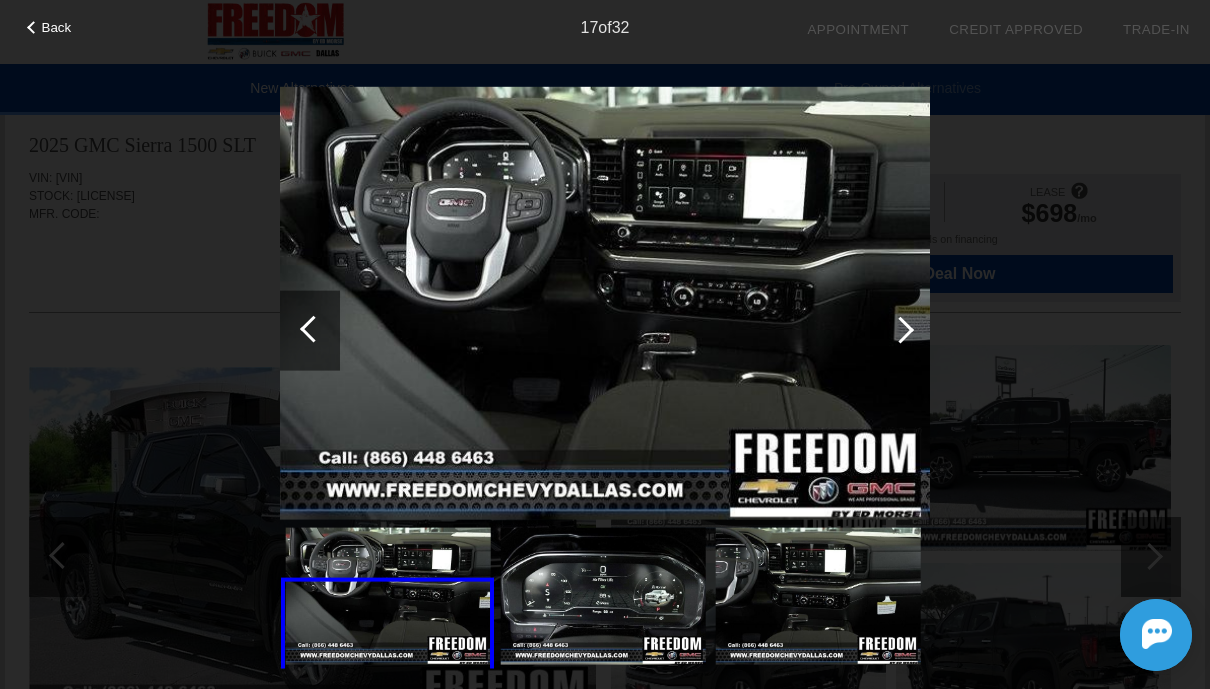 click at bounding box center [900, 330] 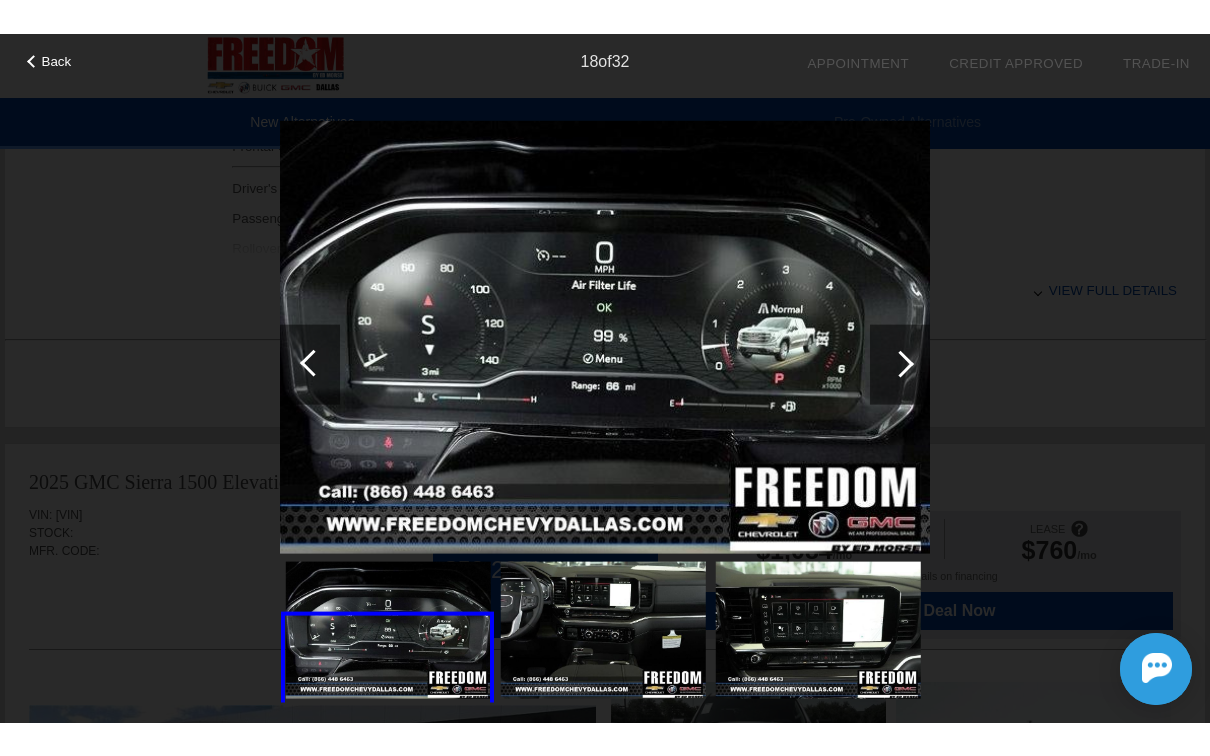 scroll, scrollTop: 945, scrollLeft: 0, axis: vertical 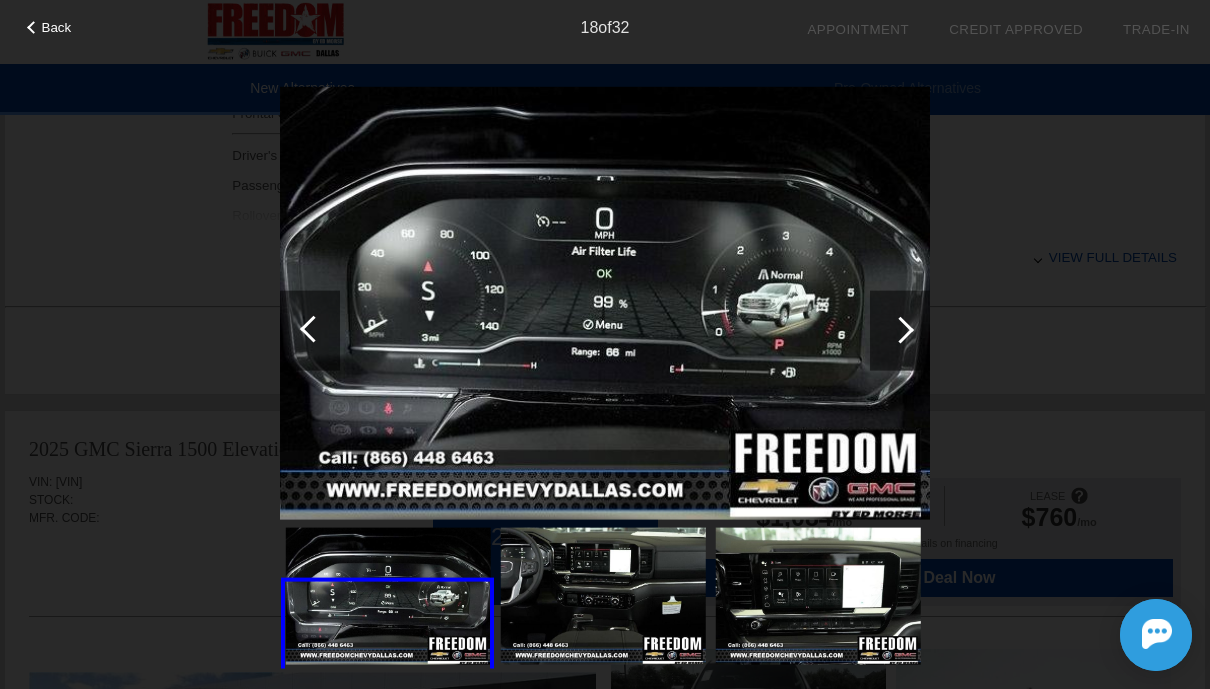 click at bounding box center [900, 330] 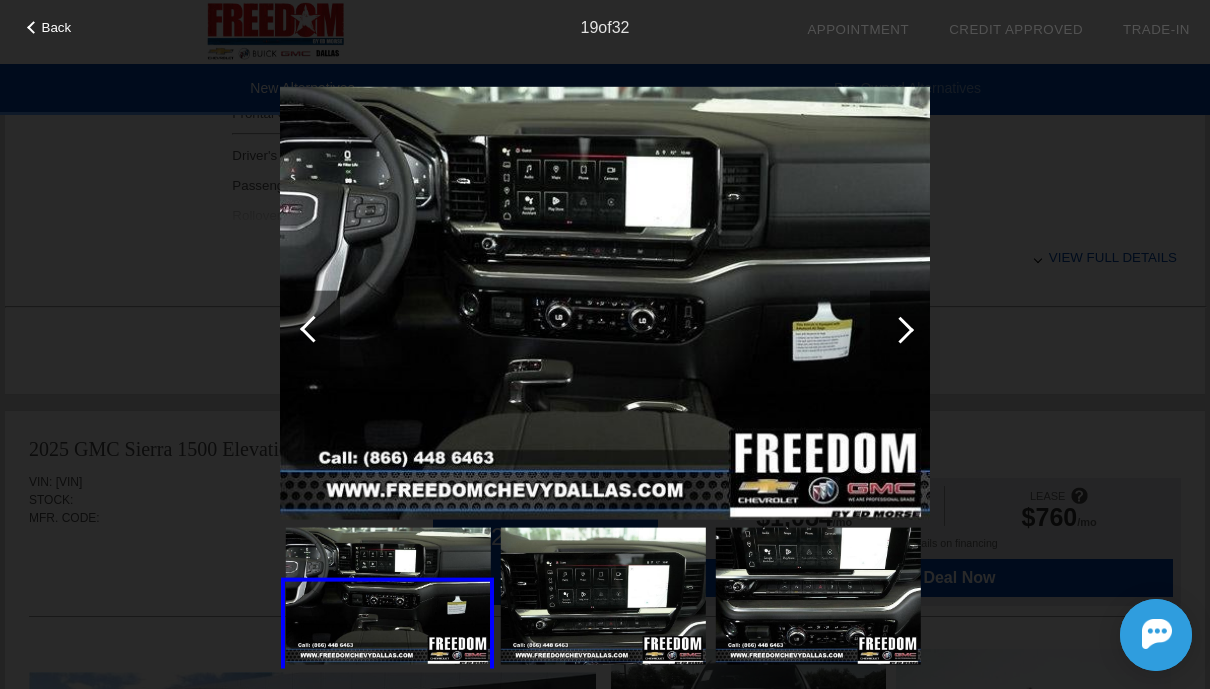 click at bounding box center (900, 329) 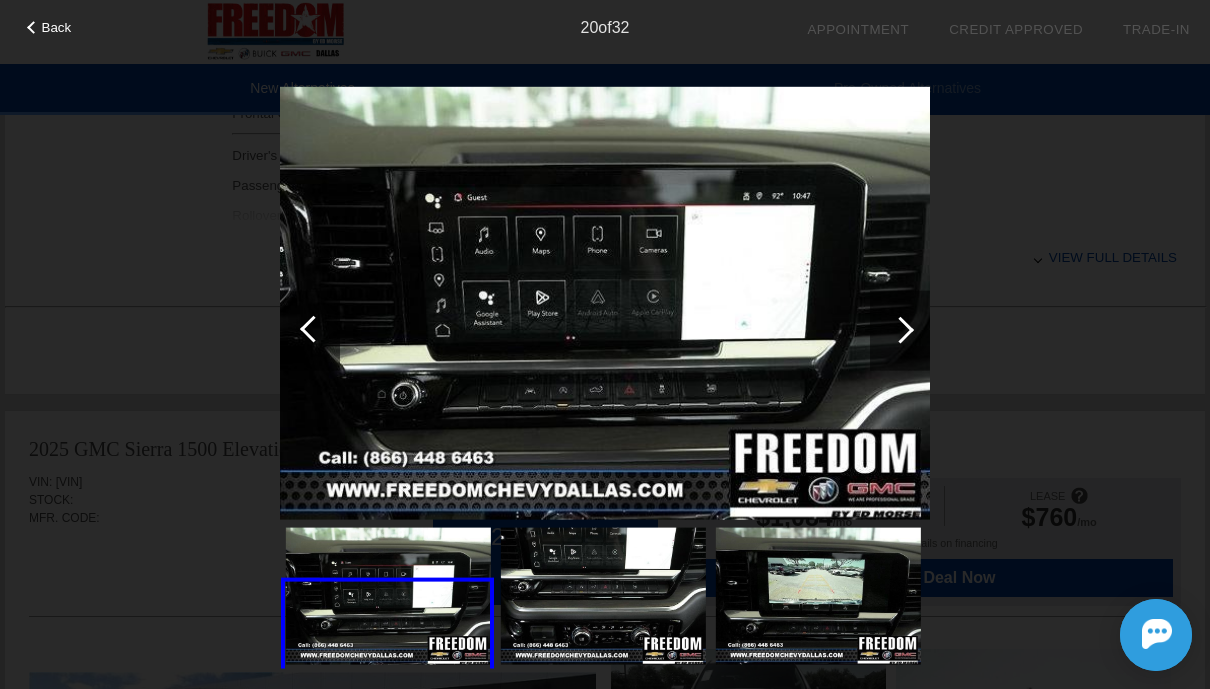 click at bounding box center (900, 329) 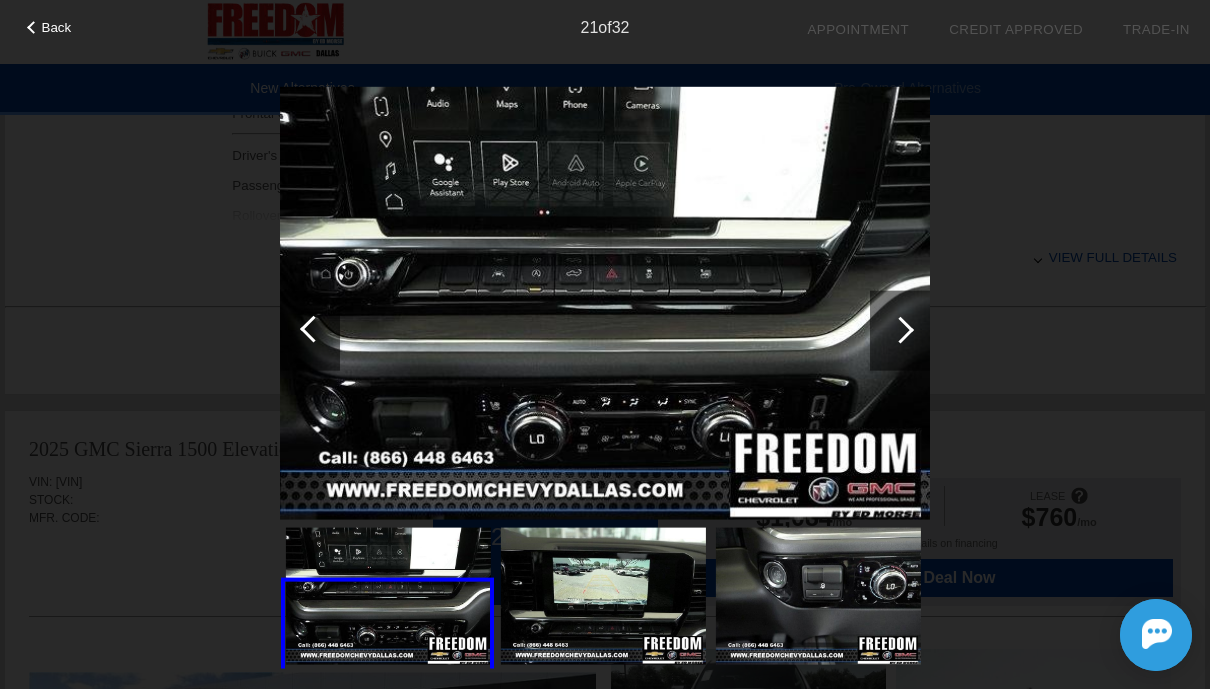 click at bounding box center [900, 329] 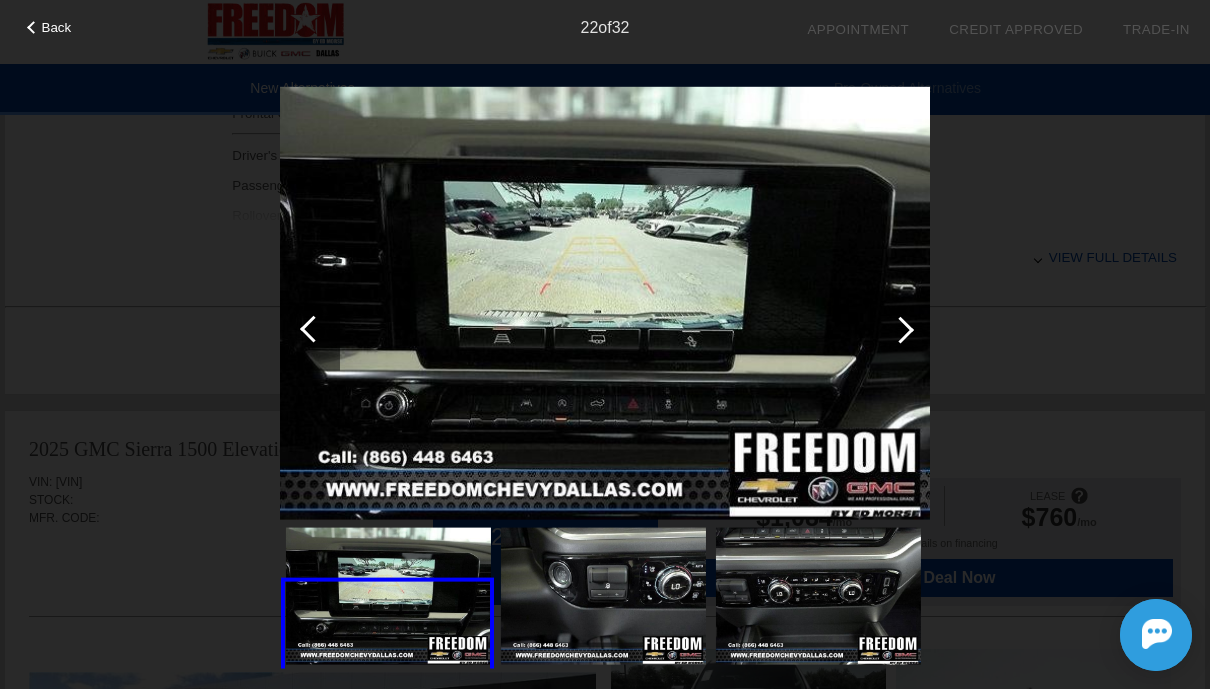 click at bounding box center (900, 329) 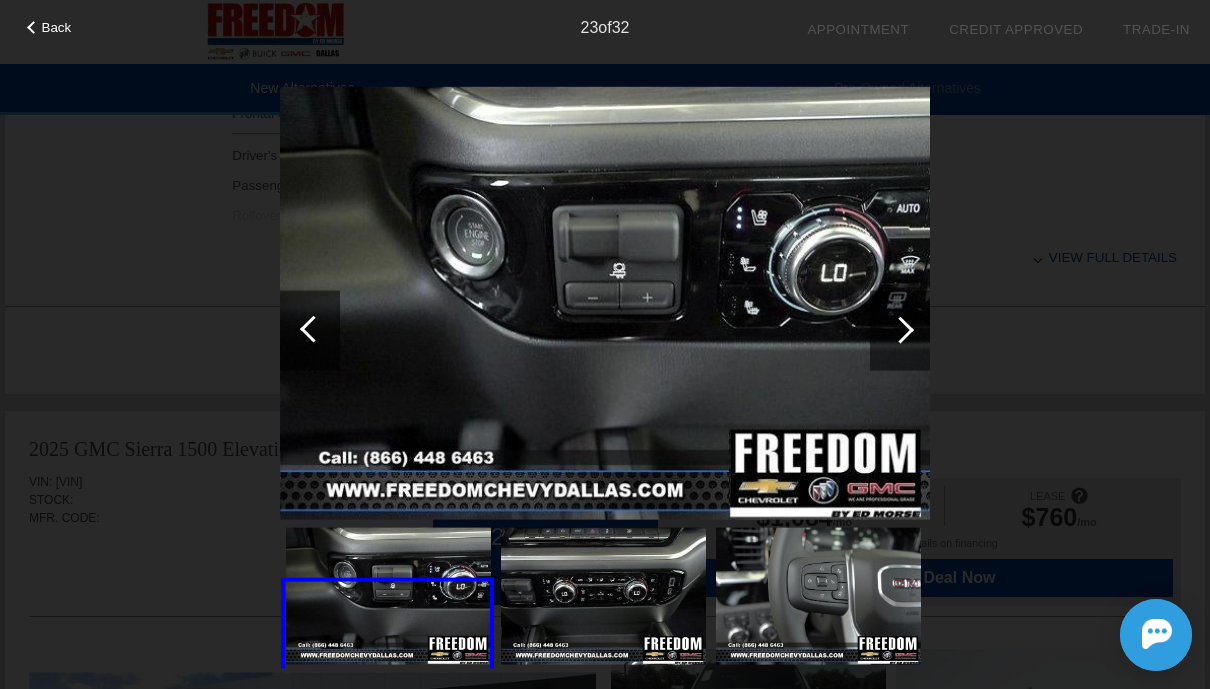 click at bounding box center (900, 330) 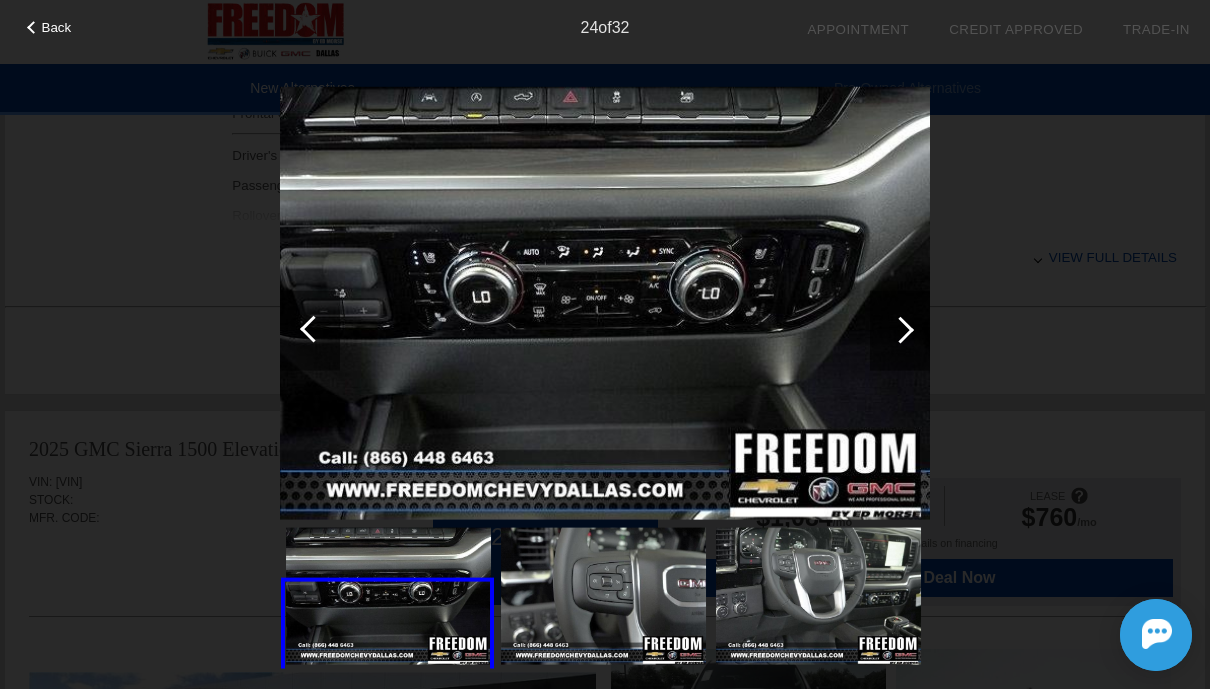 click on "[NUMBER]  of  [NUMBER]" at bounding box center (605, 20) 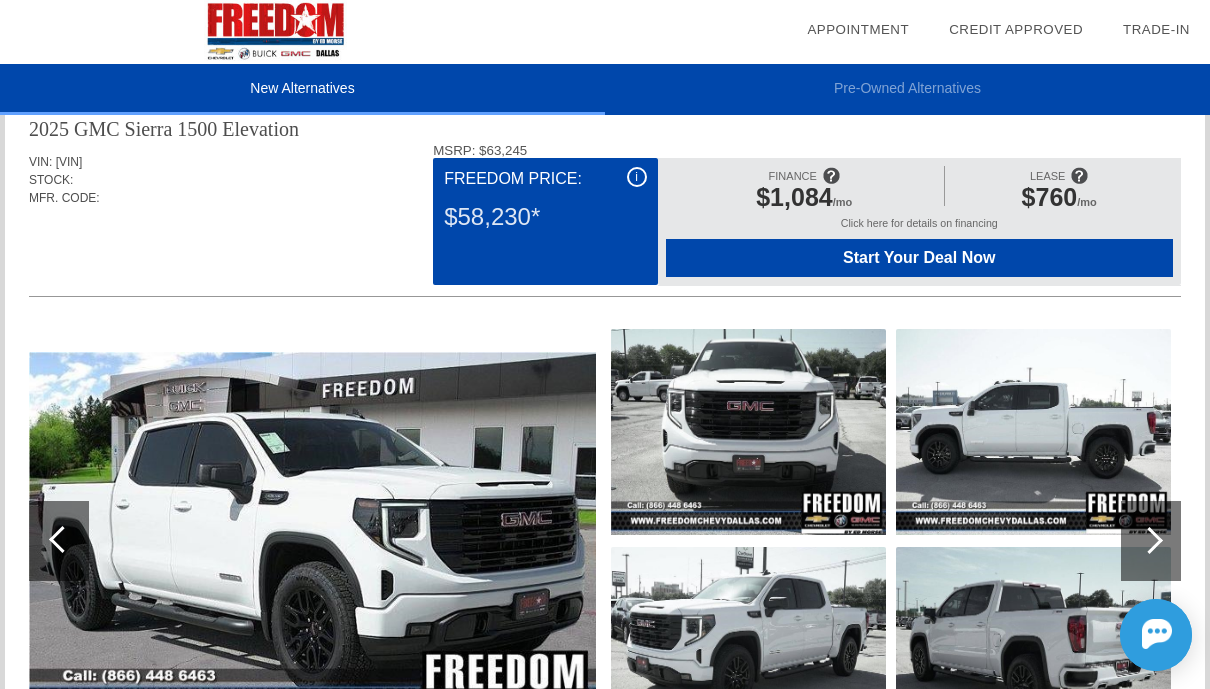 scroll, scrollTop: 1261, scrollLeft: 0, axis: vertical 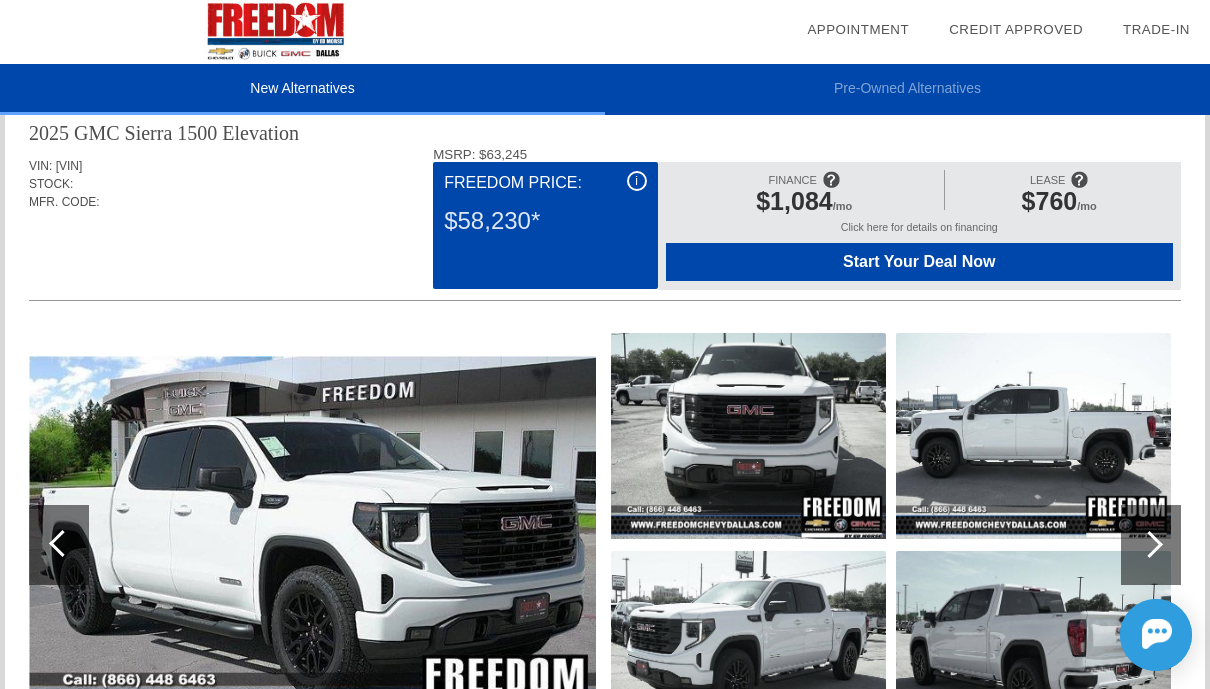 click at bounding box center [312, 545] 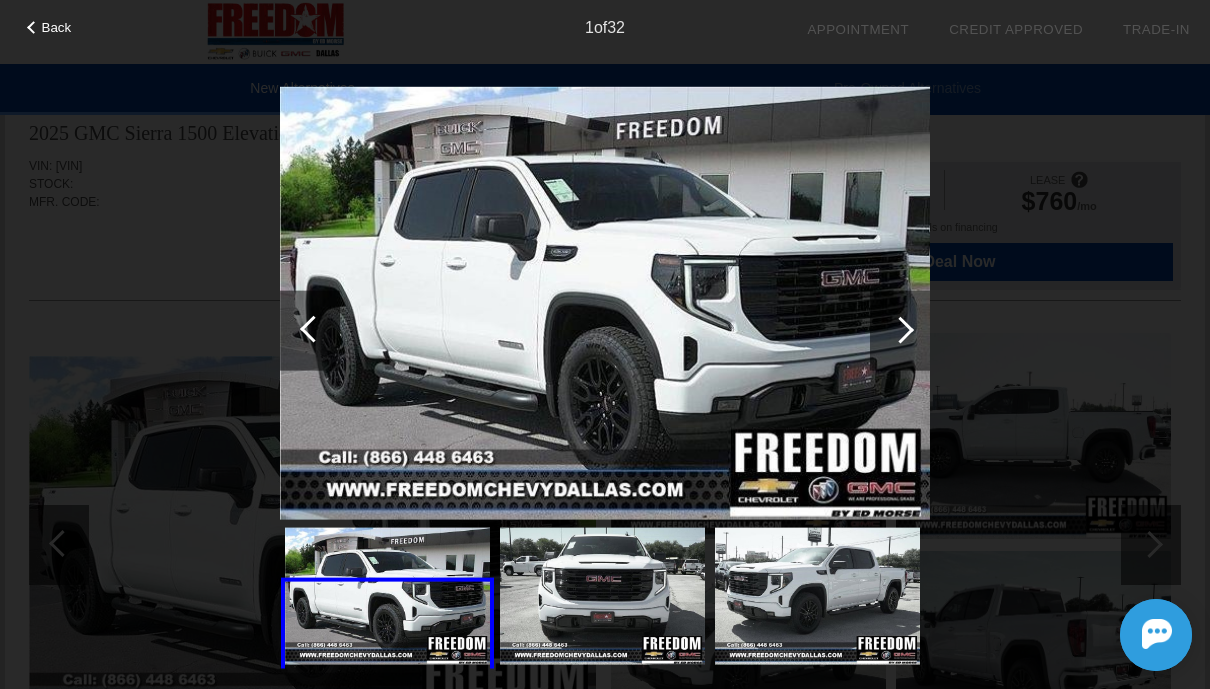 click at bounding box center [900, 330] 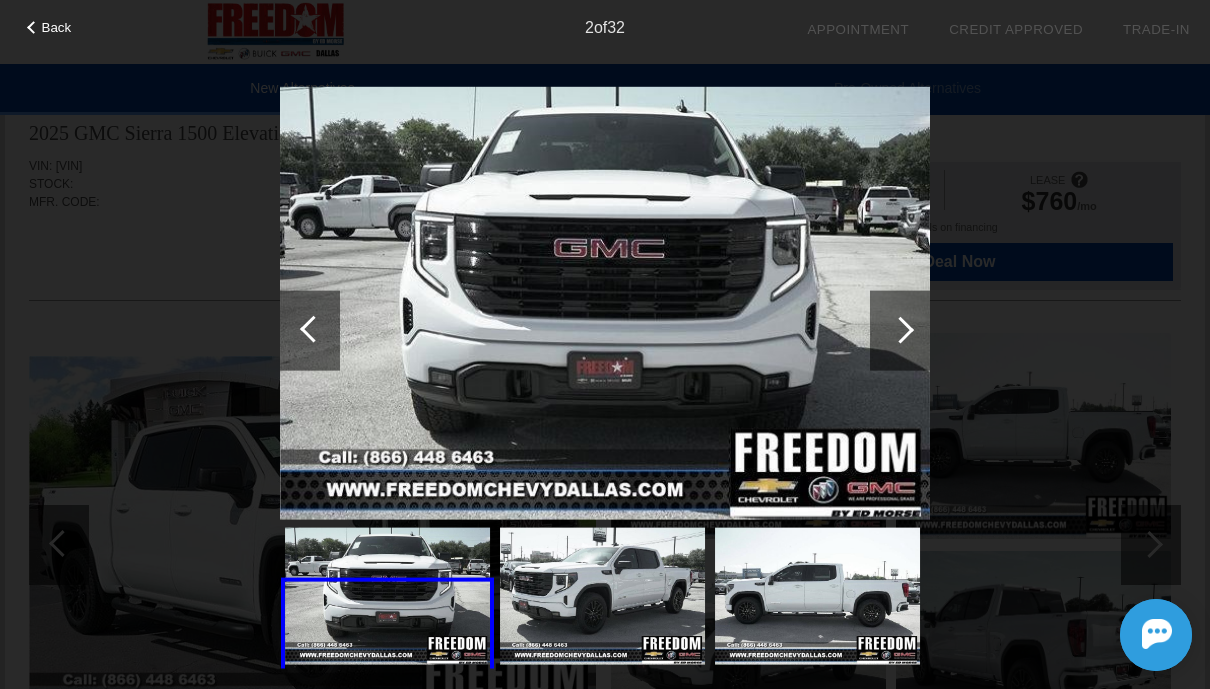 click at bounding box center [900, 330] 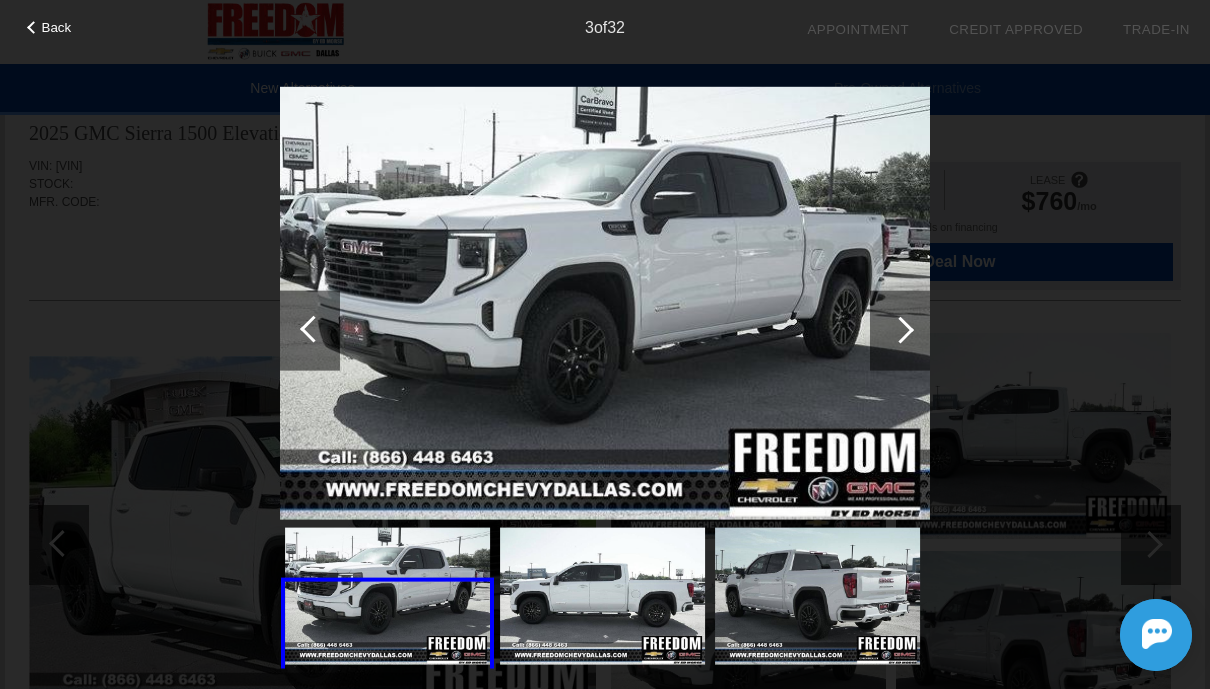 click at bounding box center (900, 330) 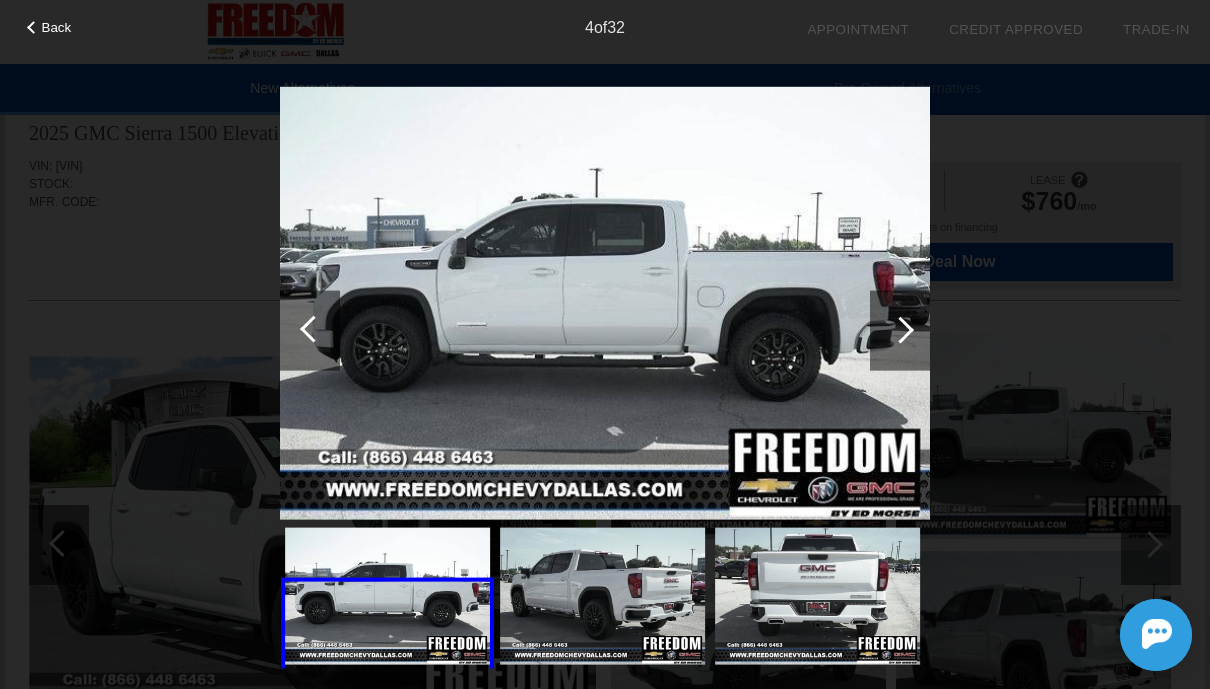 click at bounding box center [900, 329] 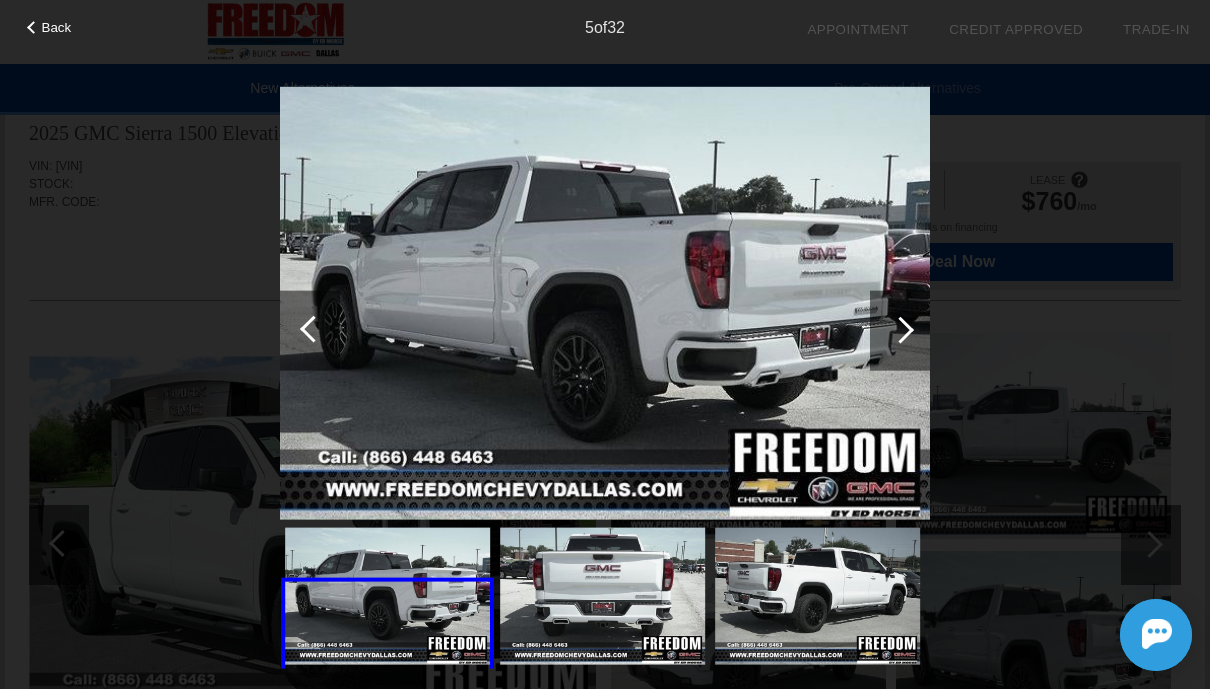 click at bounding box center [900, 330] 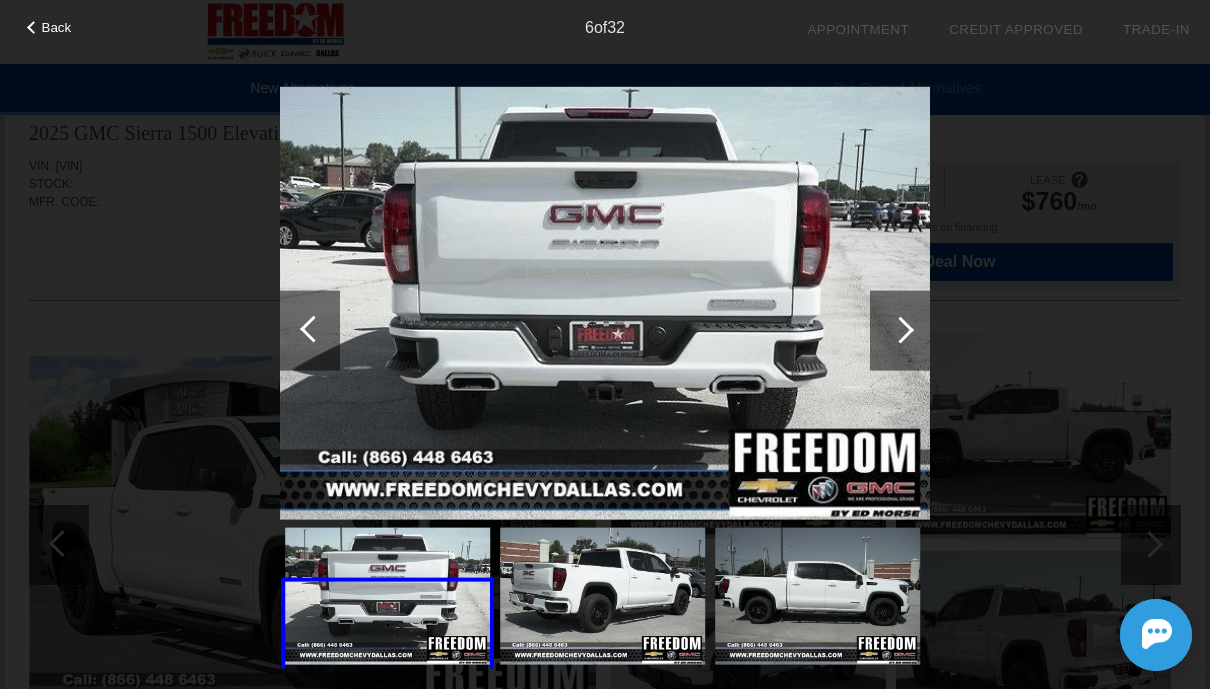 click at bounding box center [900, 329] 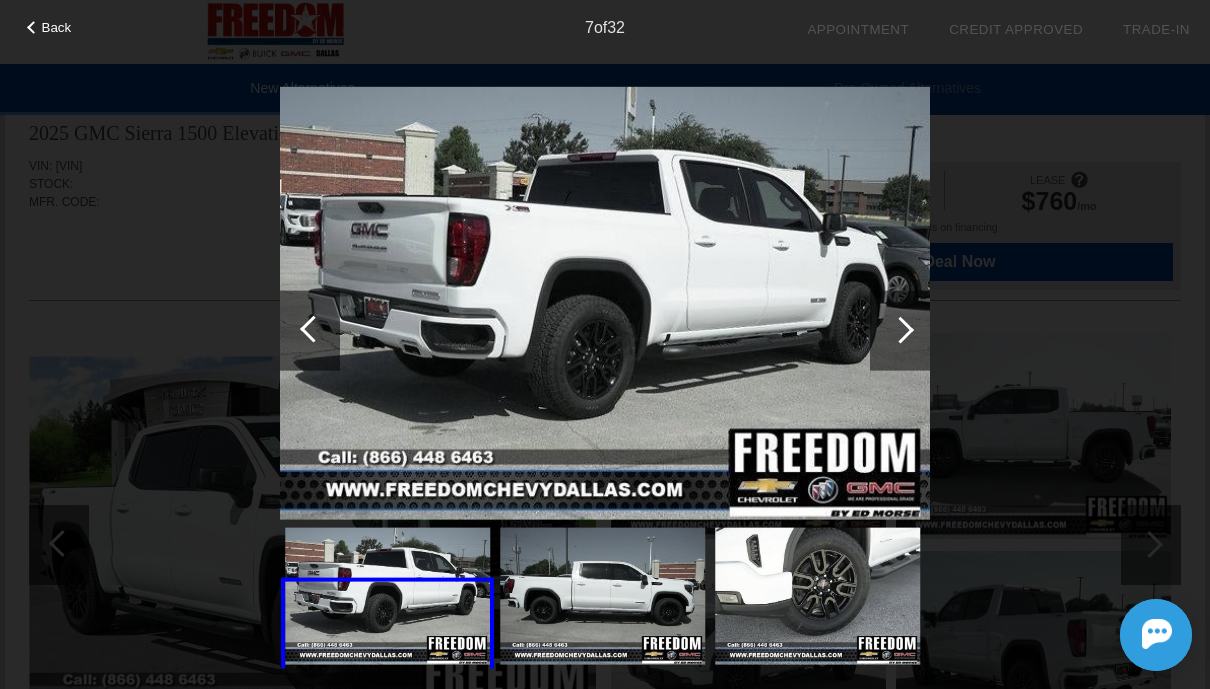 click at bounding box center [900, 329] 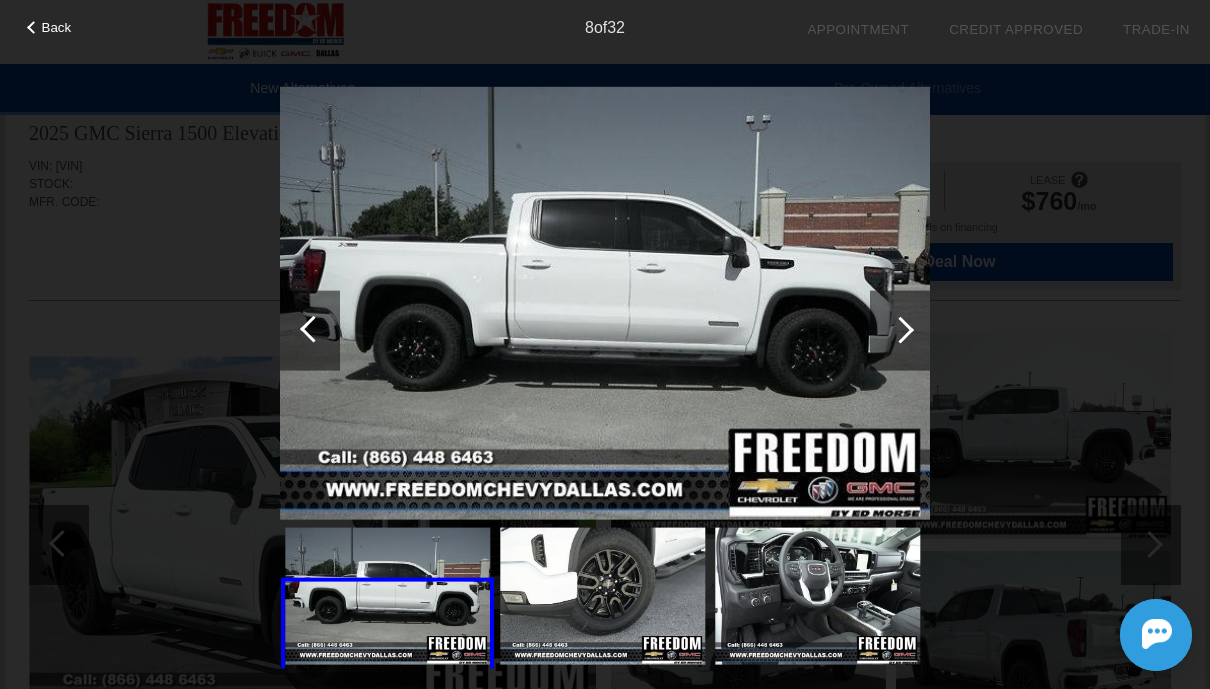 click at bounding box center (900, 330) 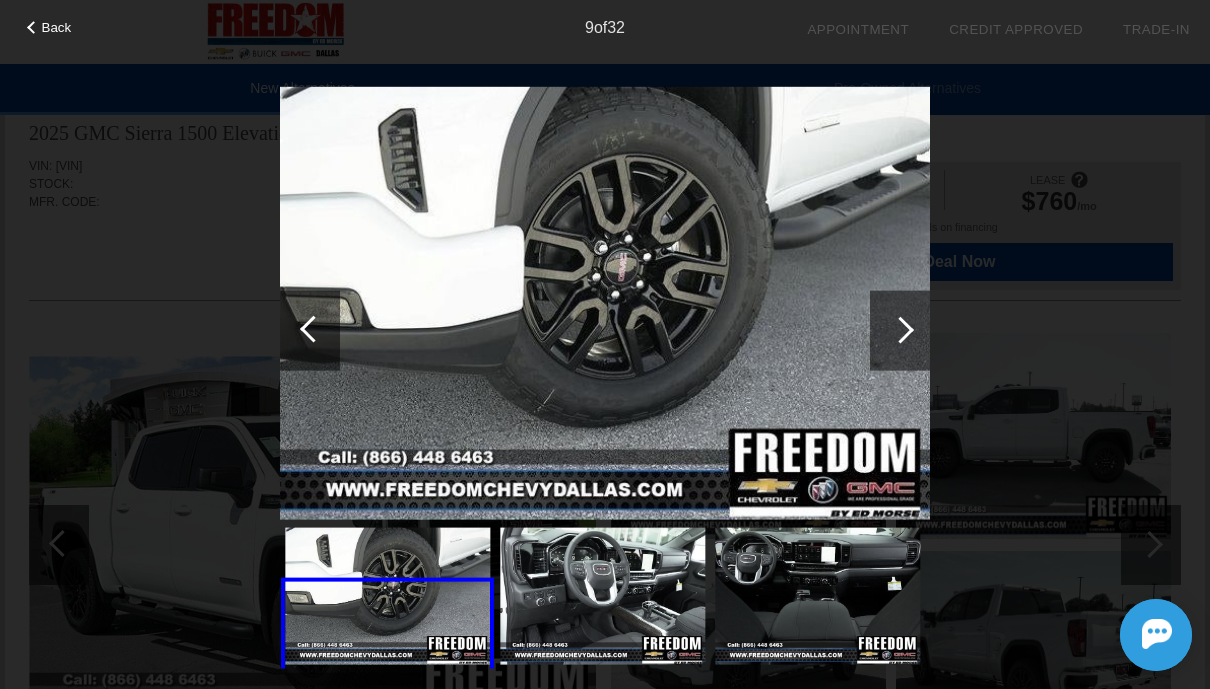 click at bounding box center (900, 330) 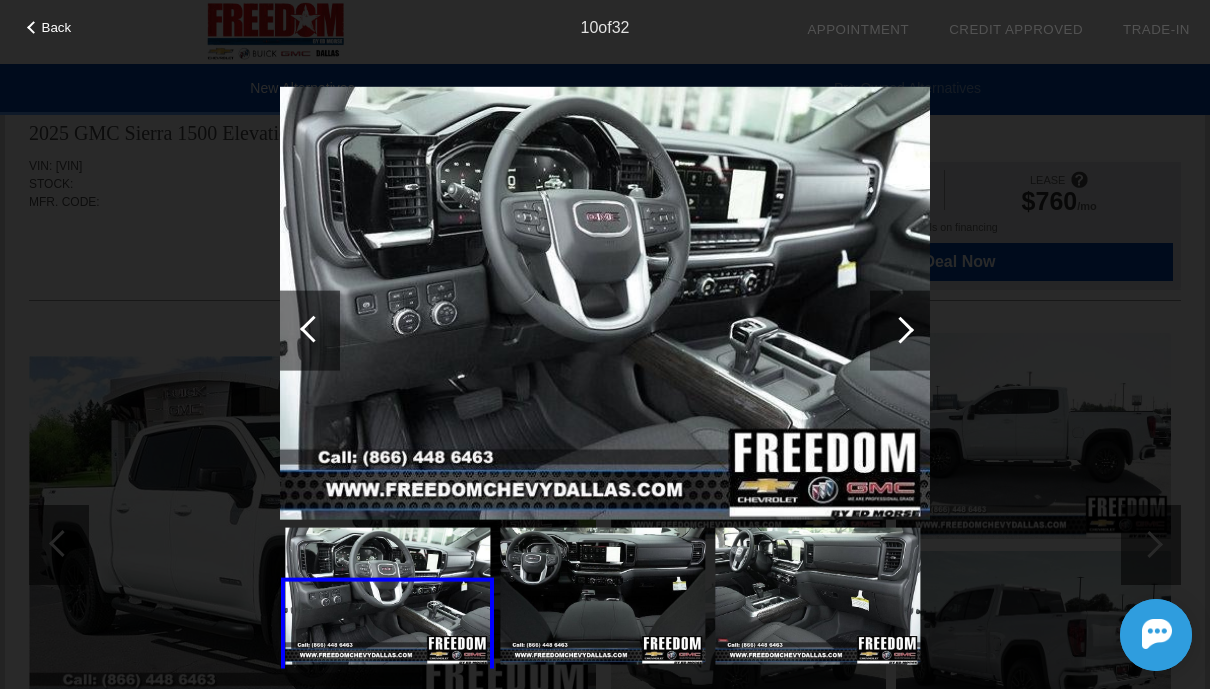 click at bounding box center [900, 329] 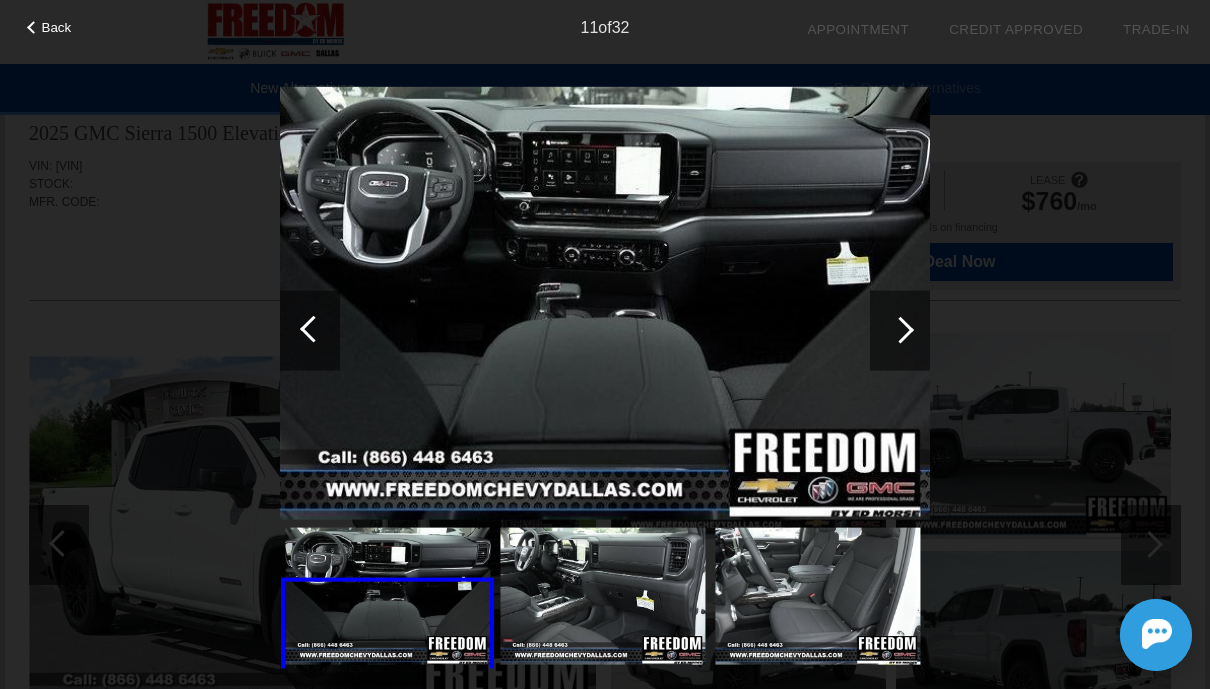 click at bounding box center (900, 330) 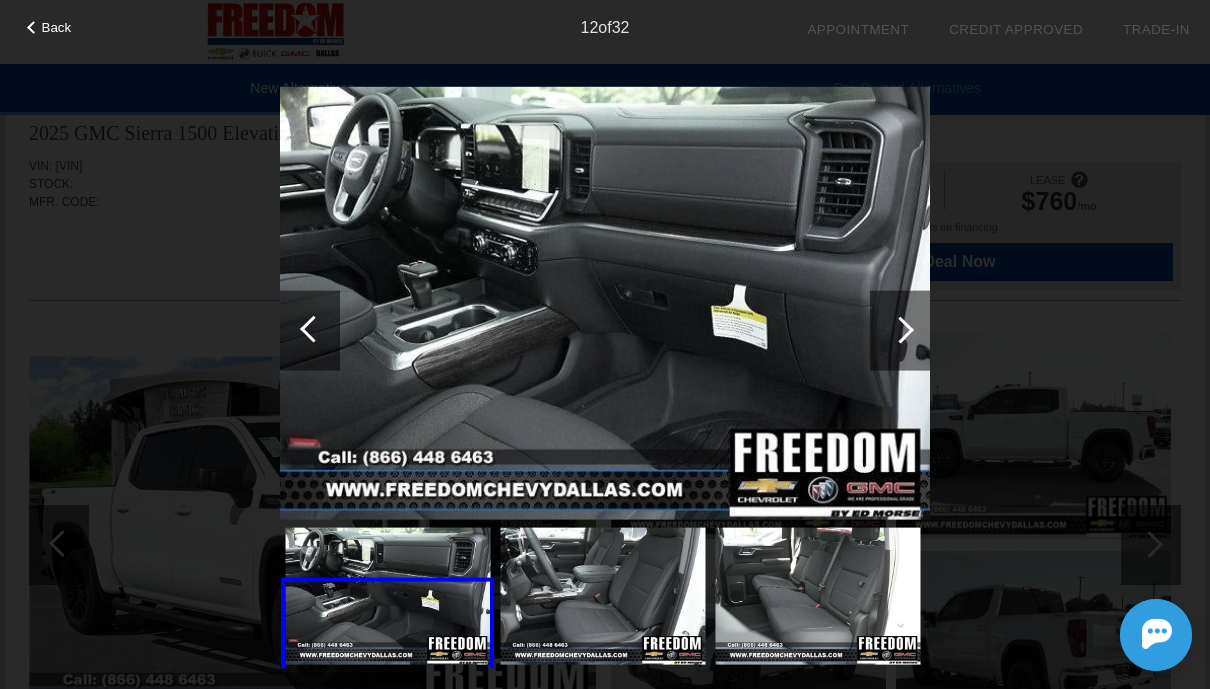 click at bounding box center (900, 329) 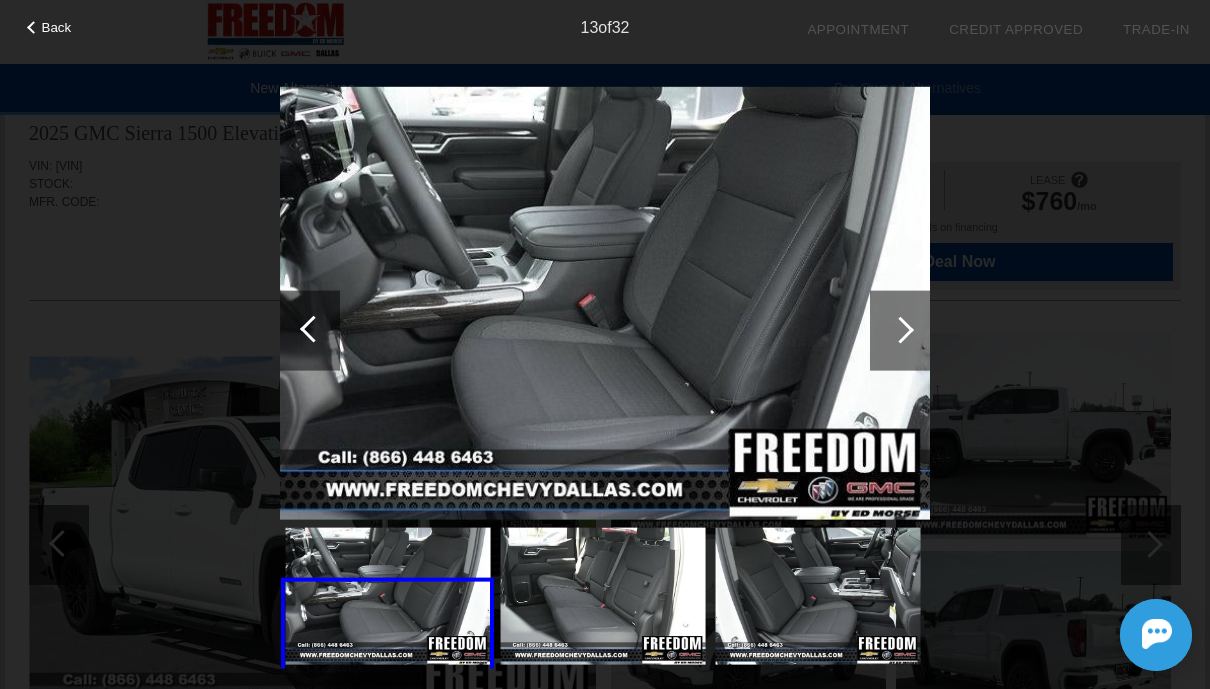 click at bounding box center (900, 329) 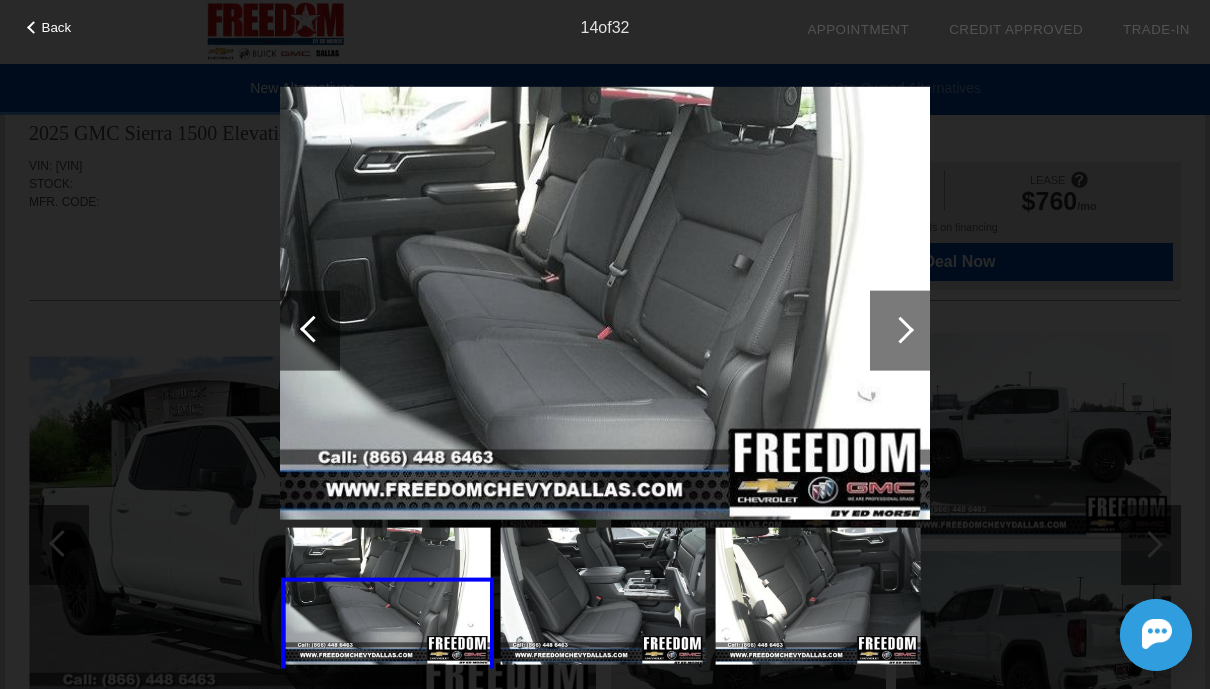 click at bounding box center [900, 330] 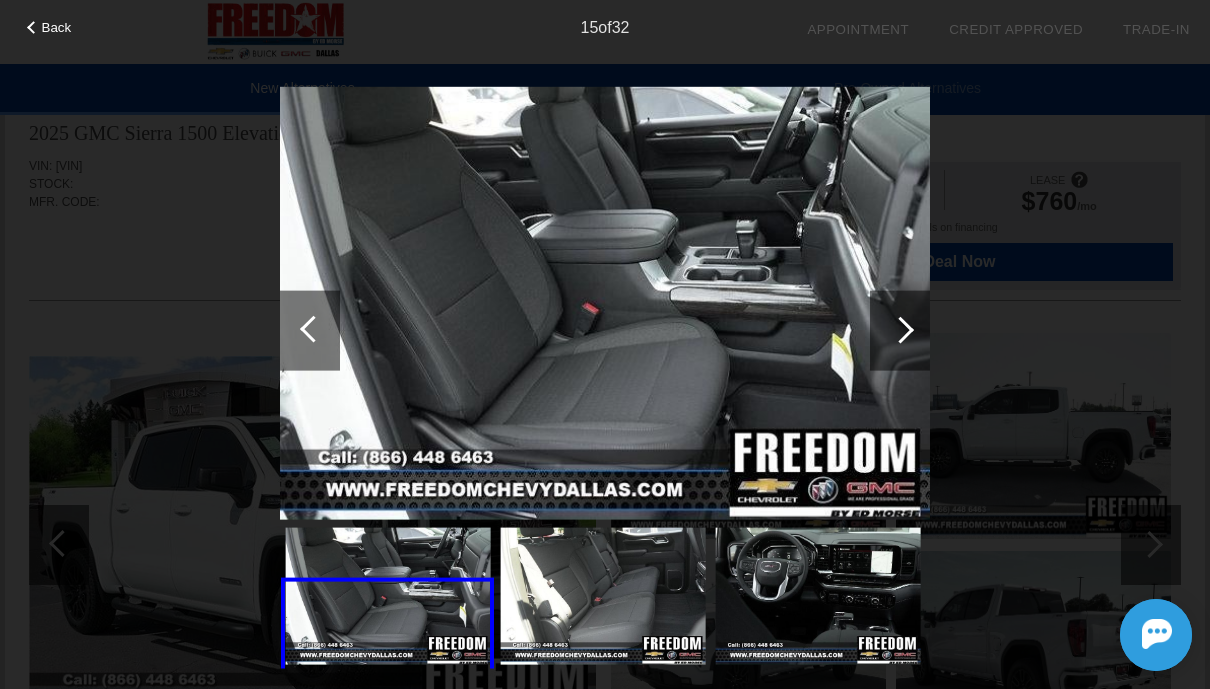 click at bounding box center [900, 330] 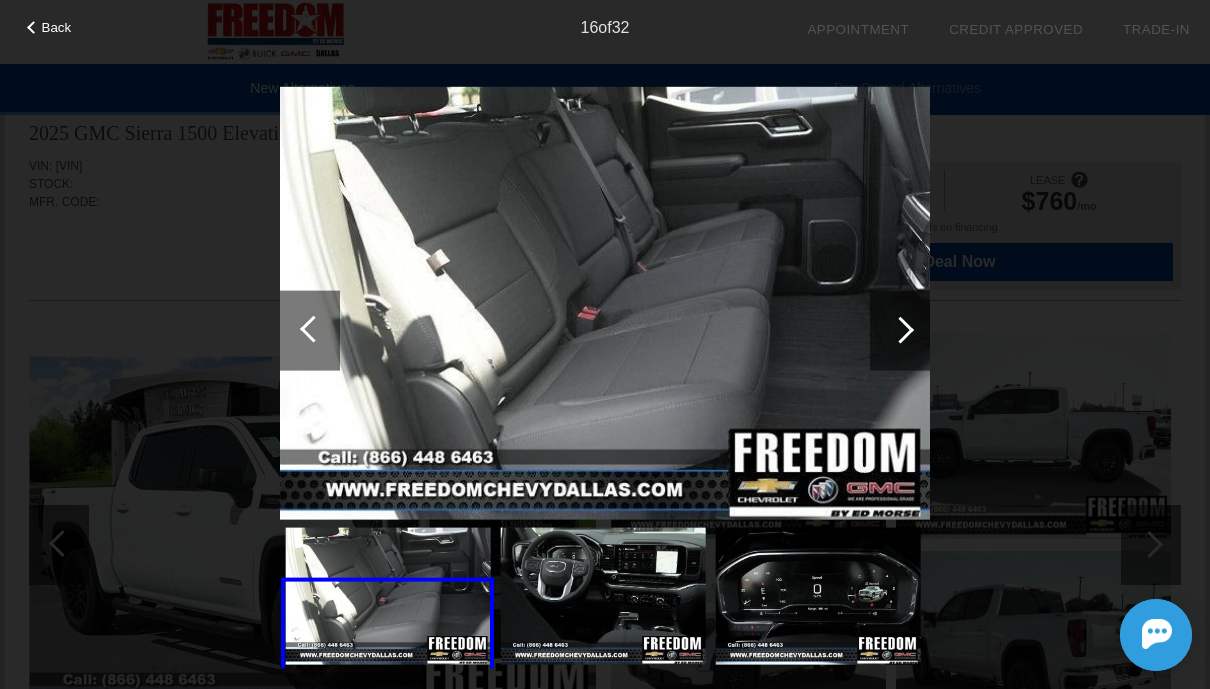 click at bounding box center [900, 329] 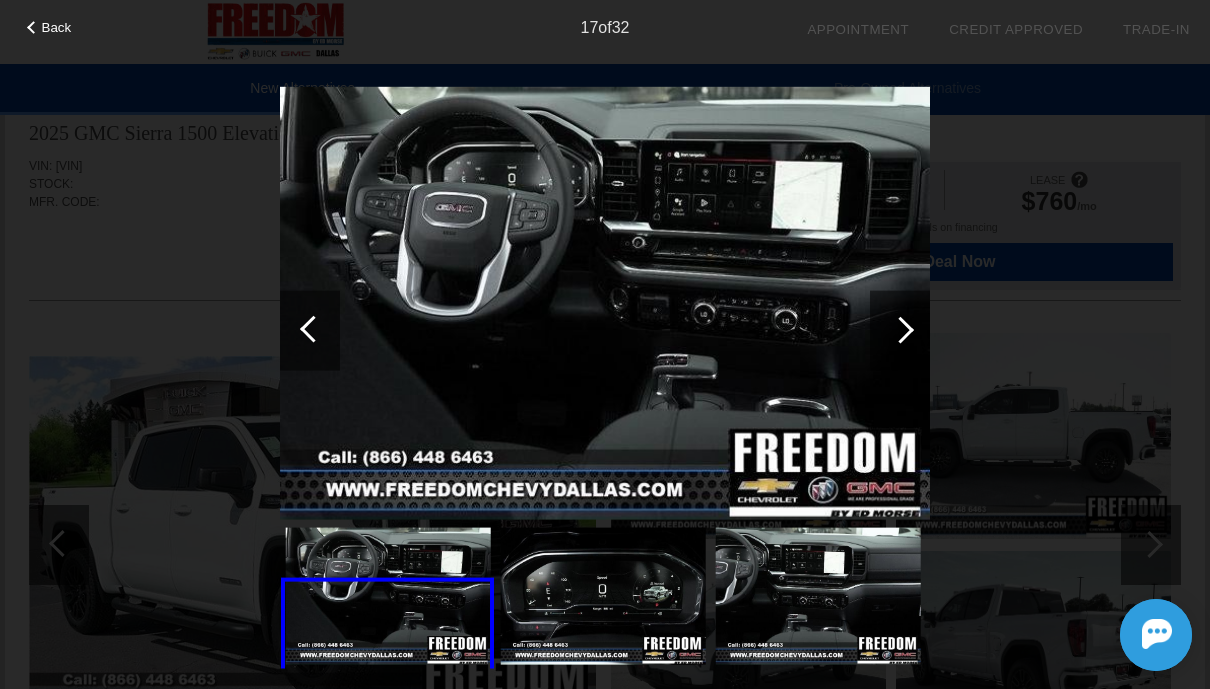 click at bounding box center (900, 329) 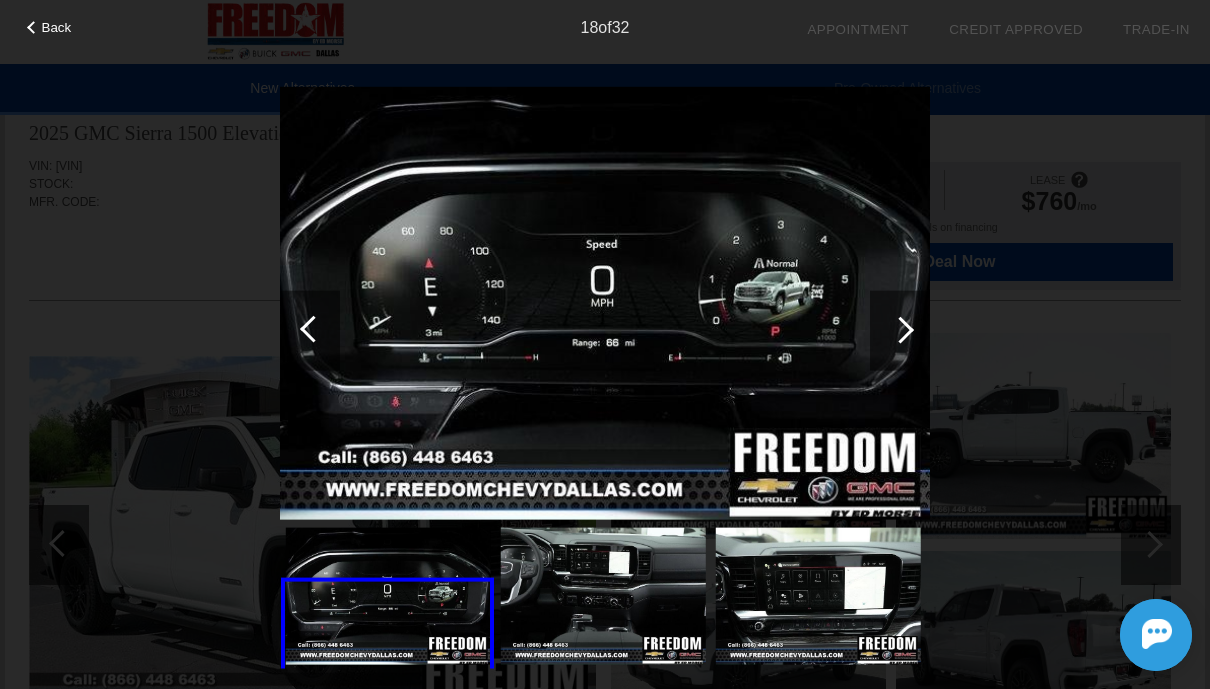 click at bounding box center (900, 329) 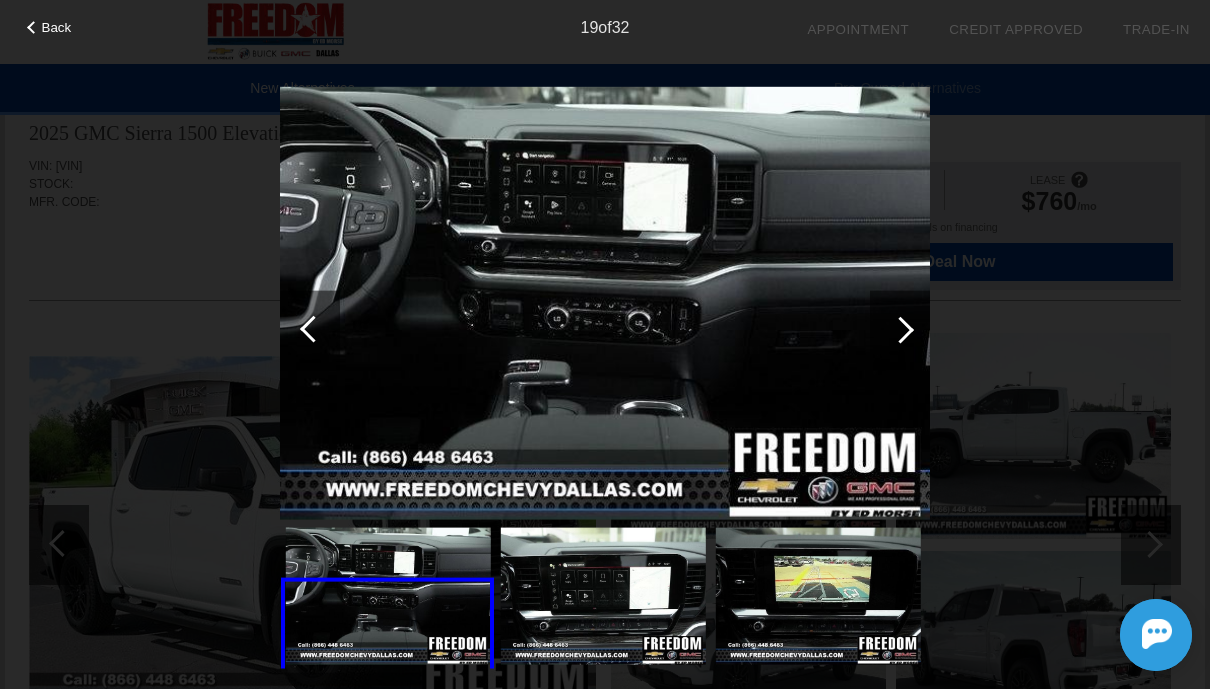 click at bounding box center (900, 329) 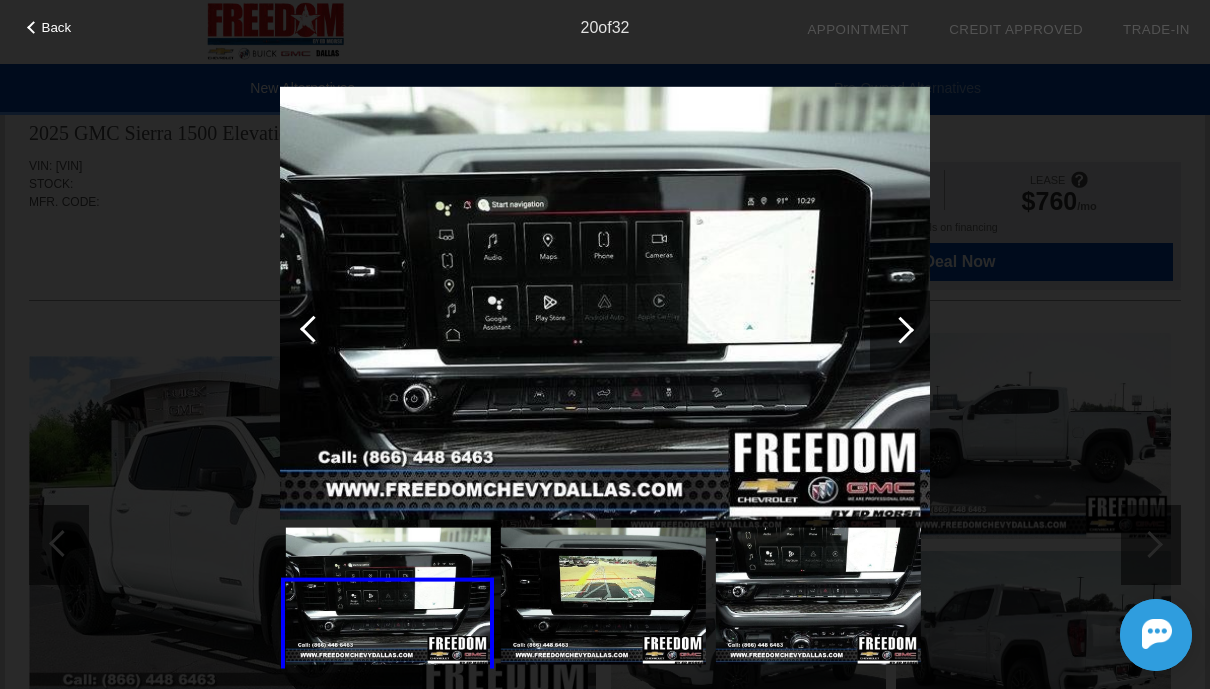 click at bounding box center (900, 329) 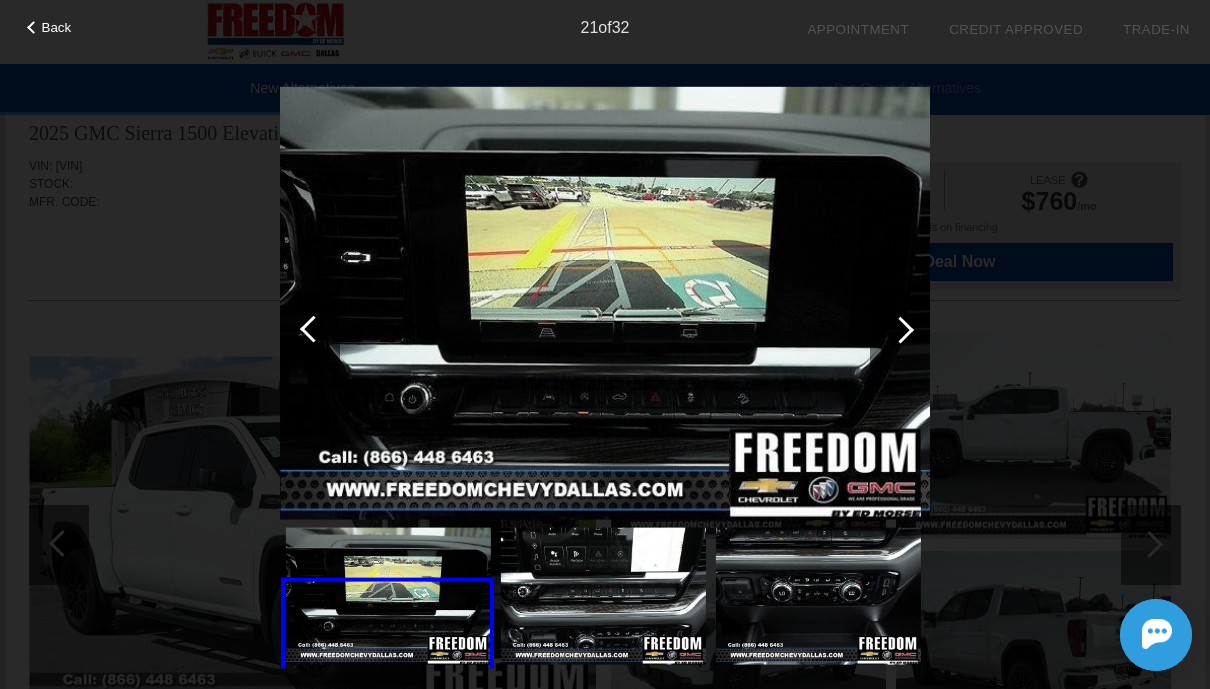 click at bounding box center (900, 329) 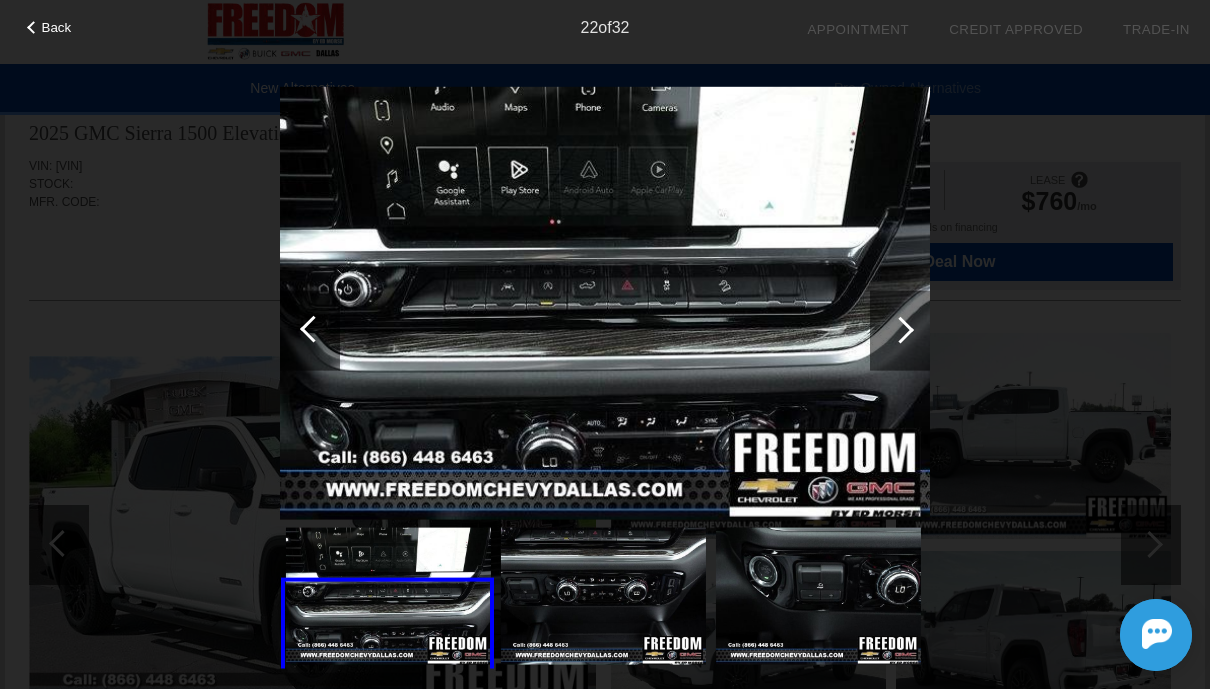 click at bounding box center (900, 330) 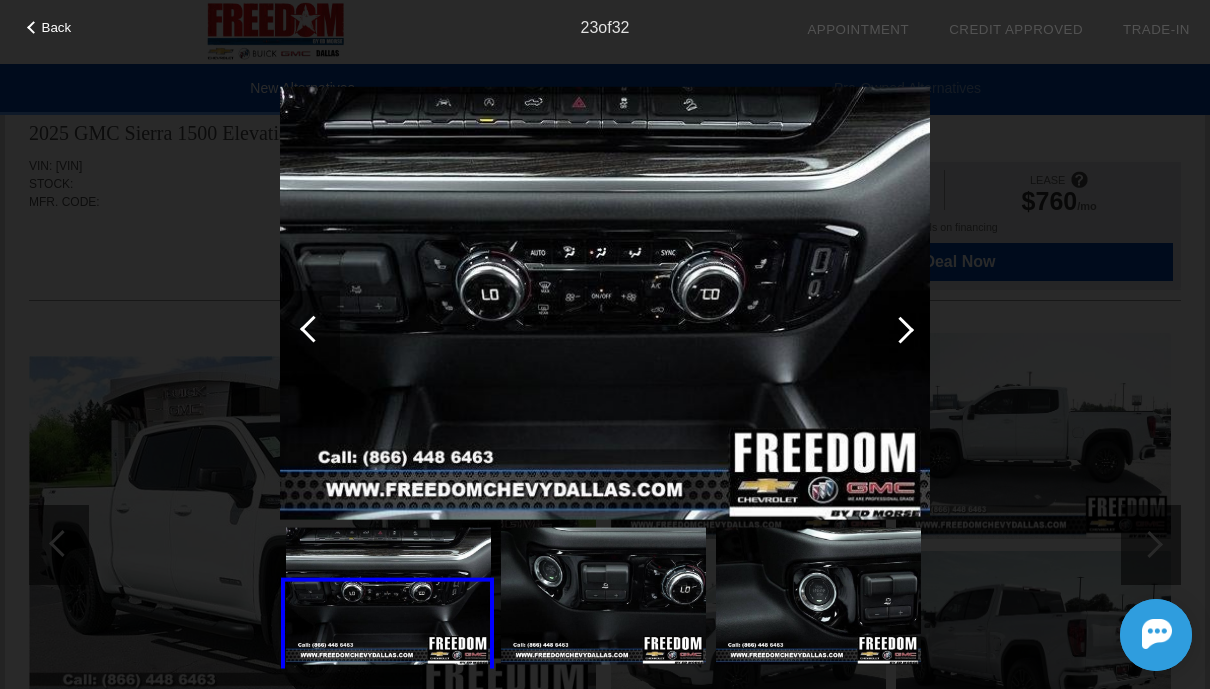 click at bounding box center [900, 330] 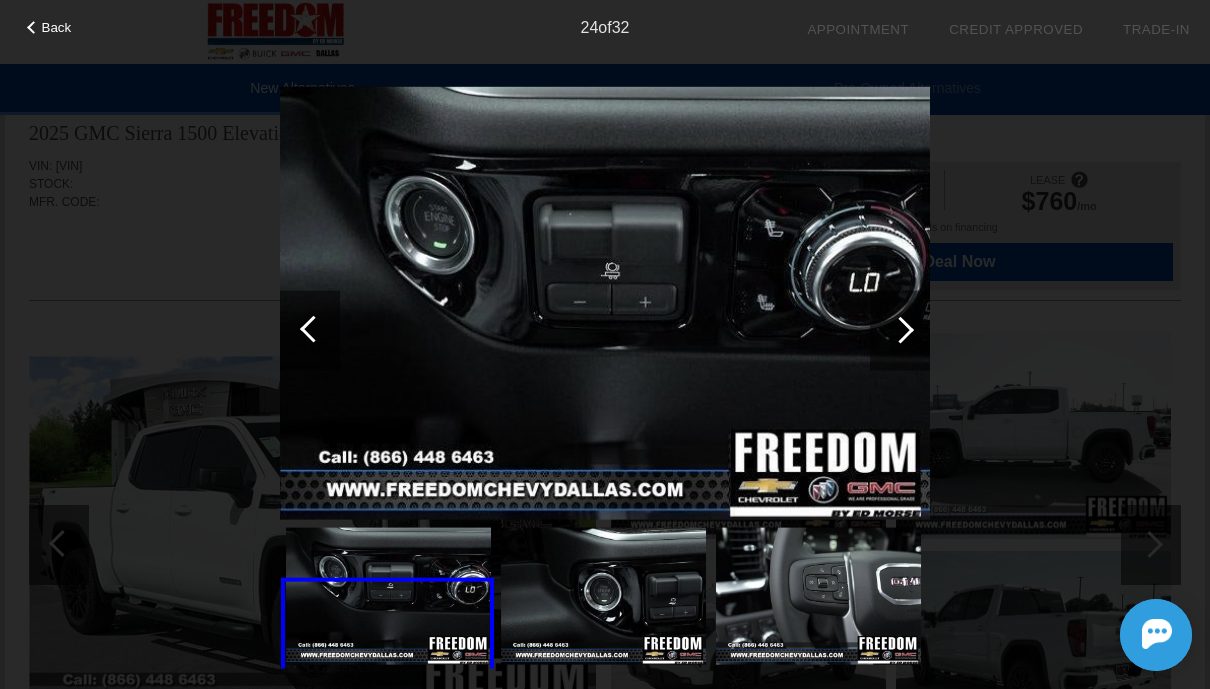 click at bounding box center [900, 330] 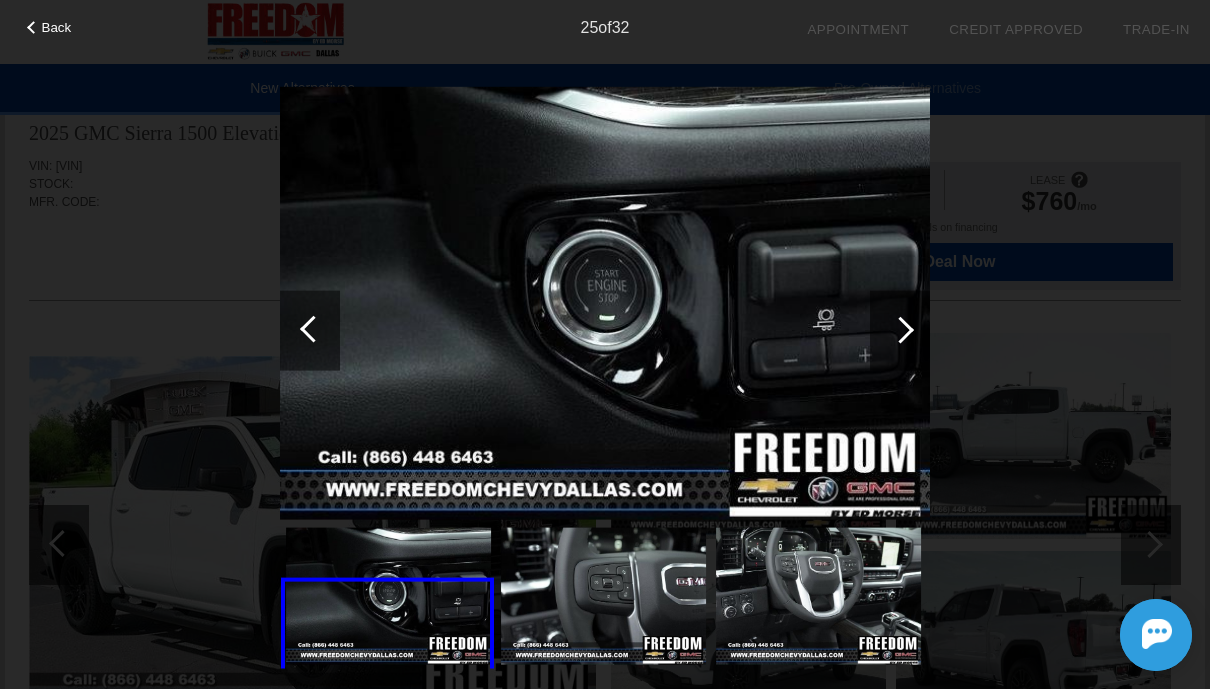 click at bounding box center (900, 330) 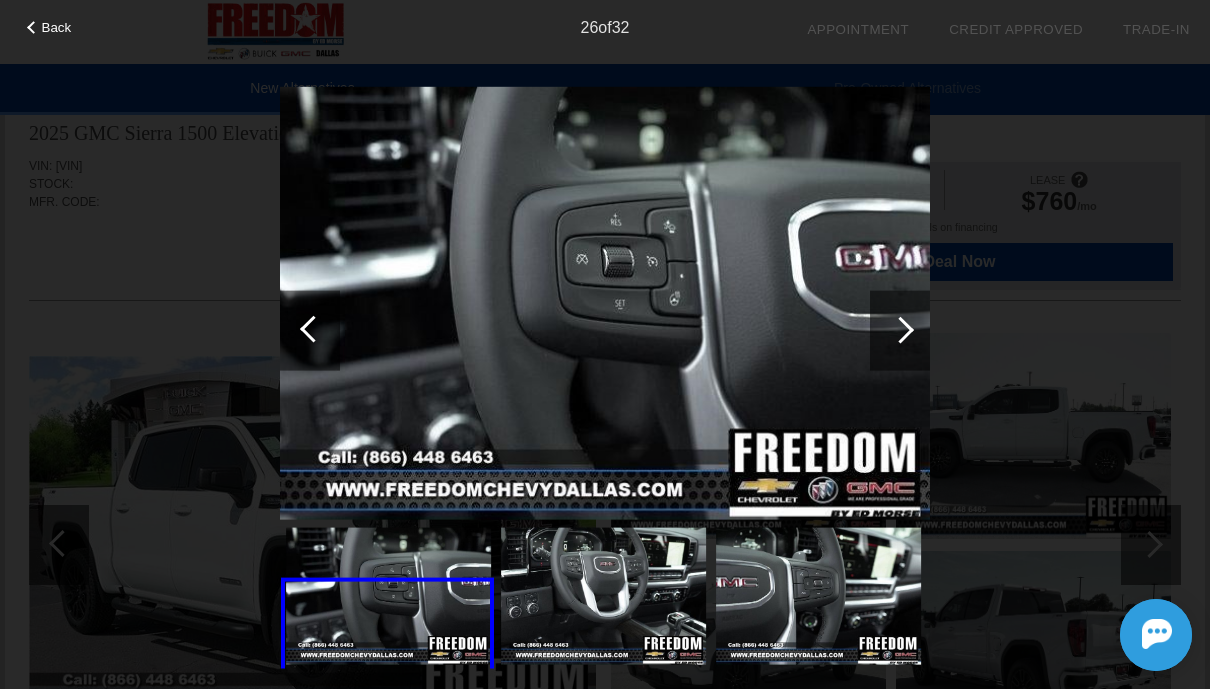 click at bounding box center (900, 330) 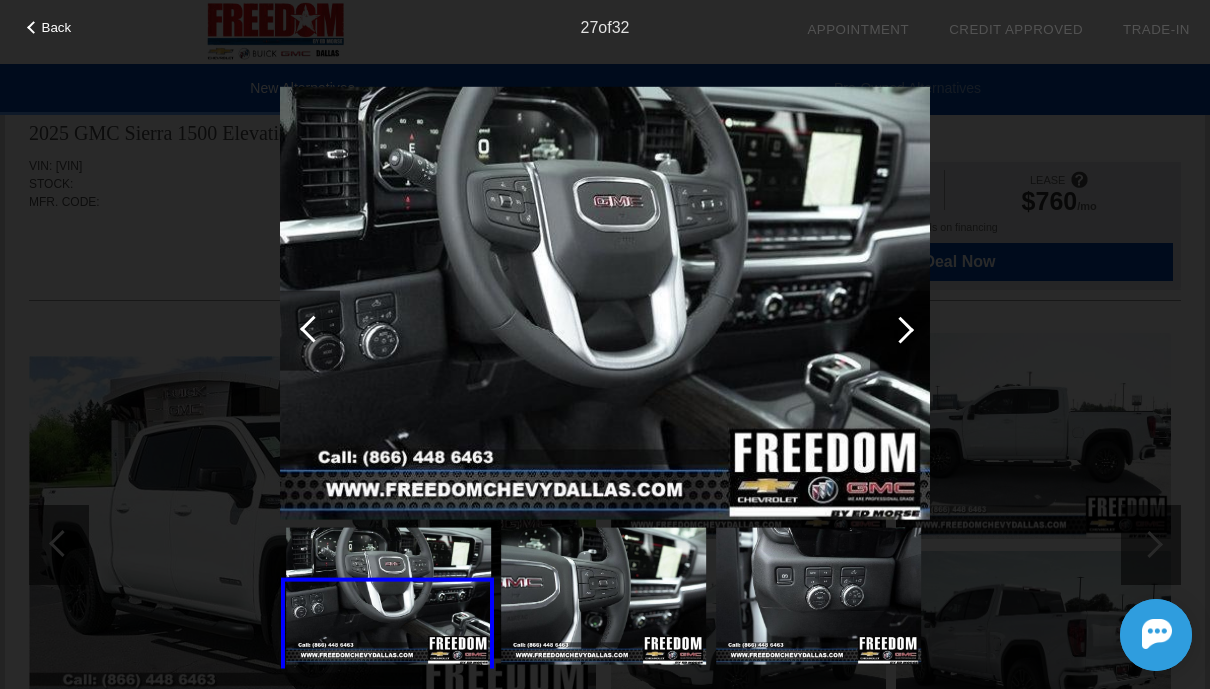 click on "Back" at bounding box center (57, 27) 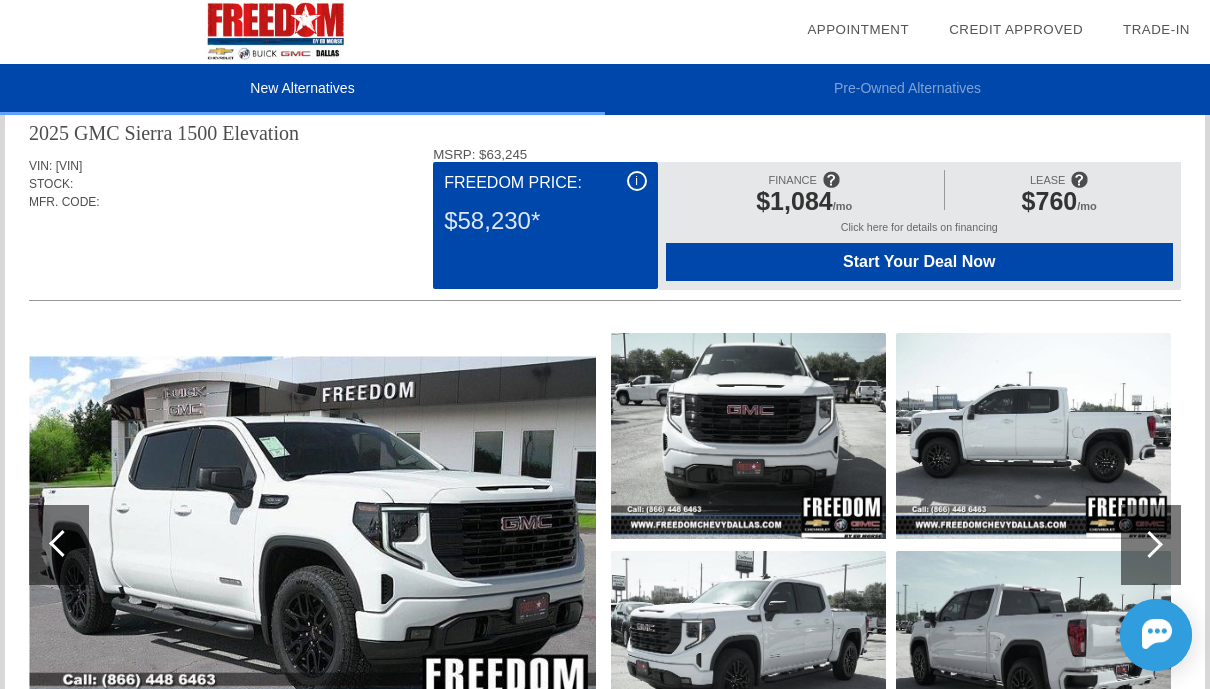 click at bounding box center [1079, 179] 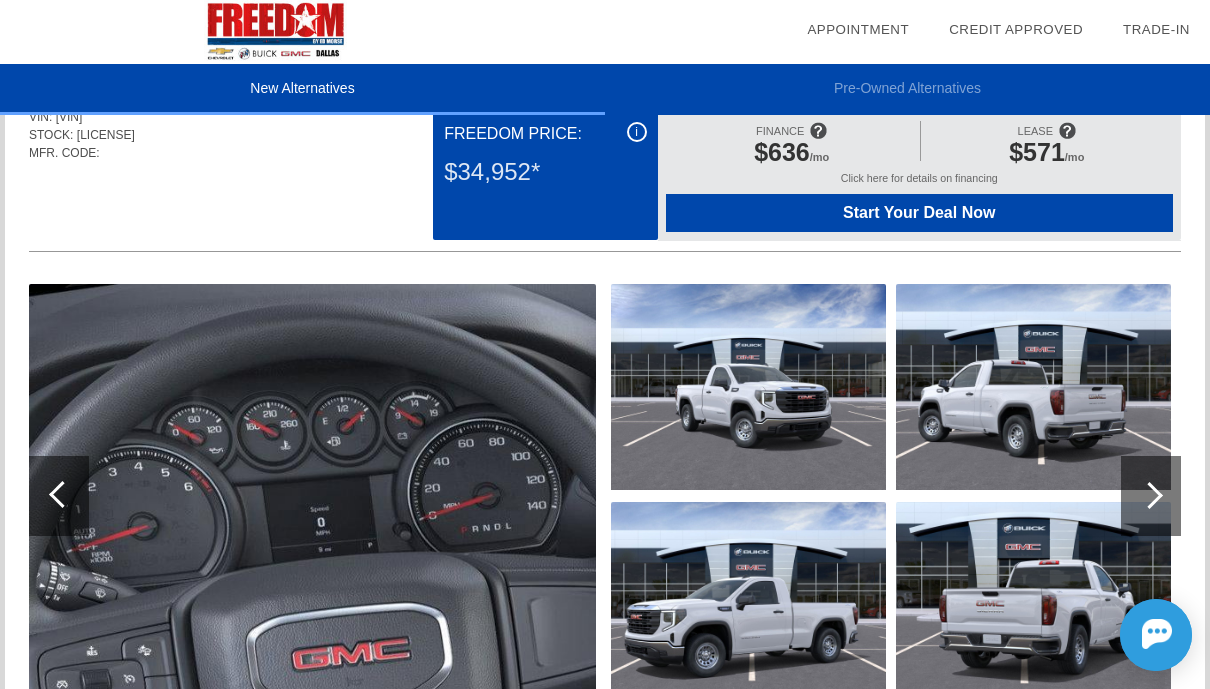scroll, scrollTop: 0, scrollLeft: 0, axis: both 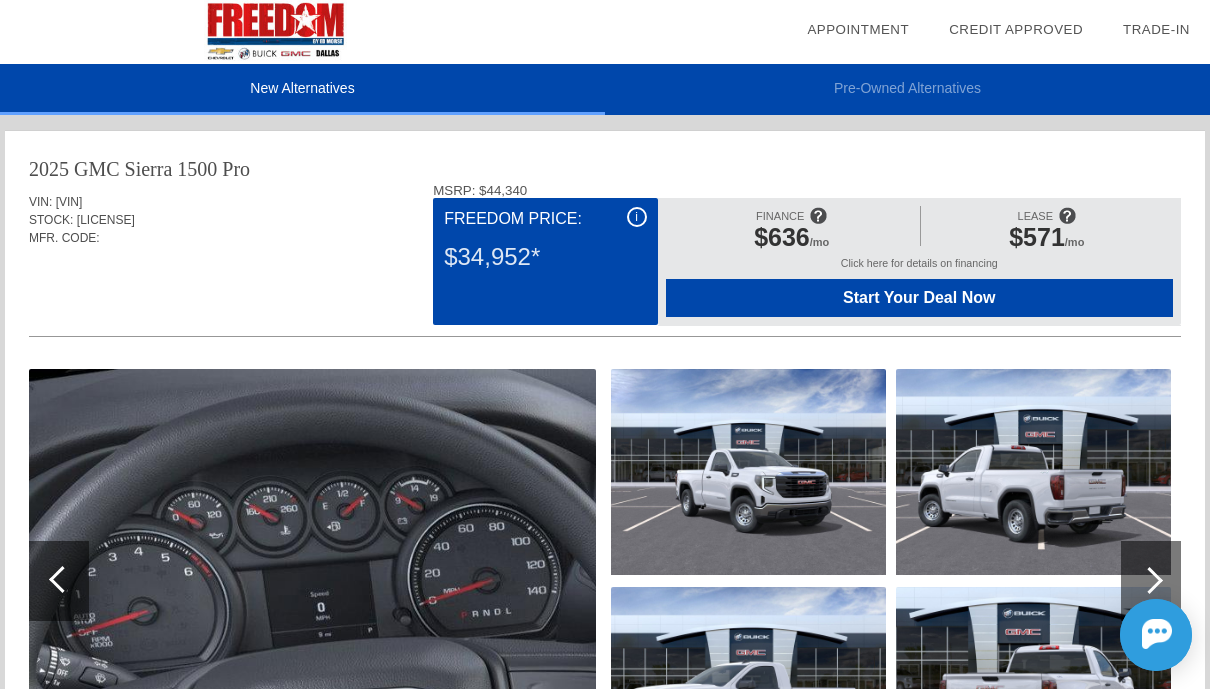 click on "Credit Approved" at bounding box center (1016, 29) 